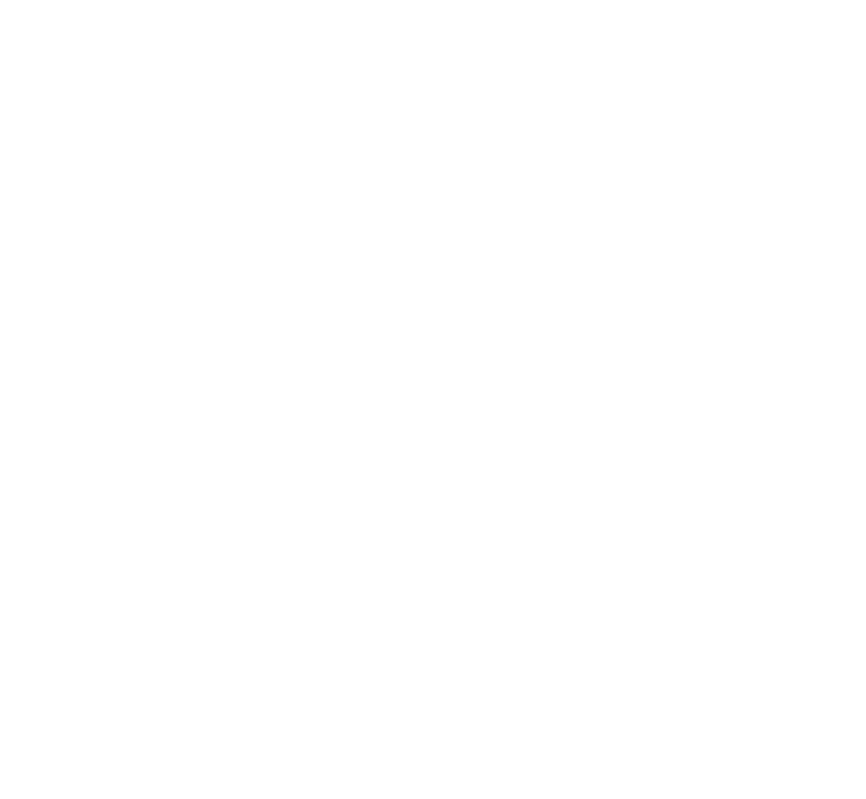 scroll, scrollTop: 0, scrollLeft: 0, axis: both 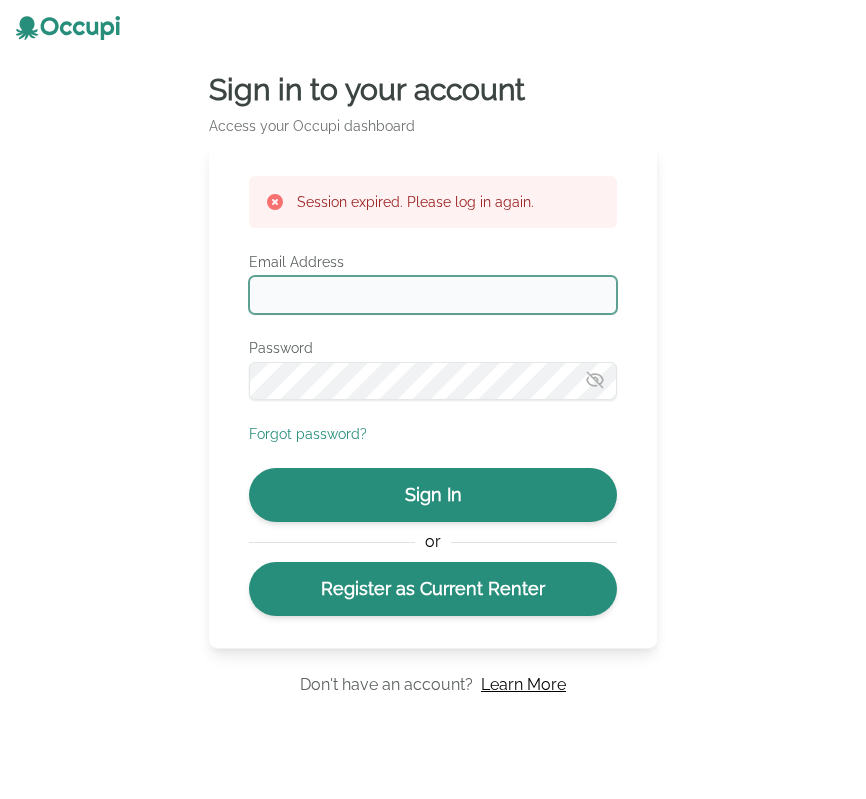 click on "Email Address" at bounding box center [433, 295] 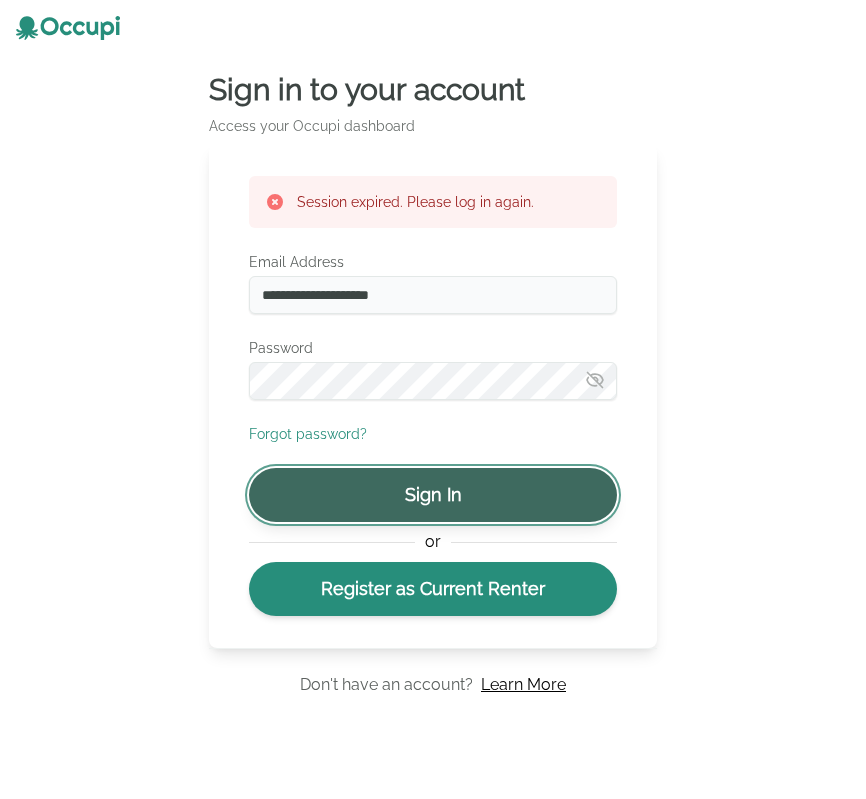 click on "Sign In" at bounding box center (433, 495) 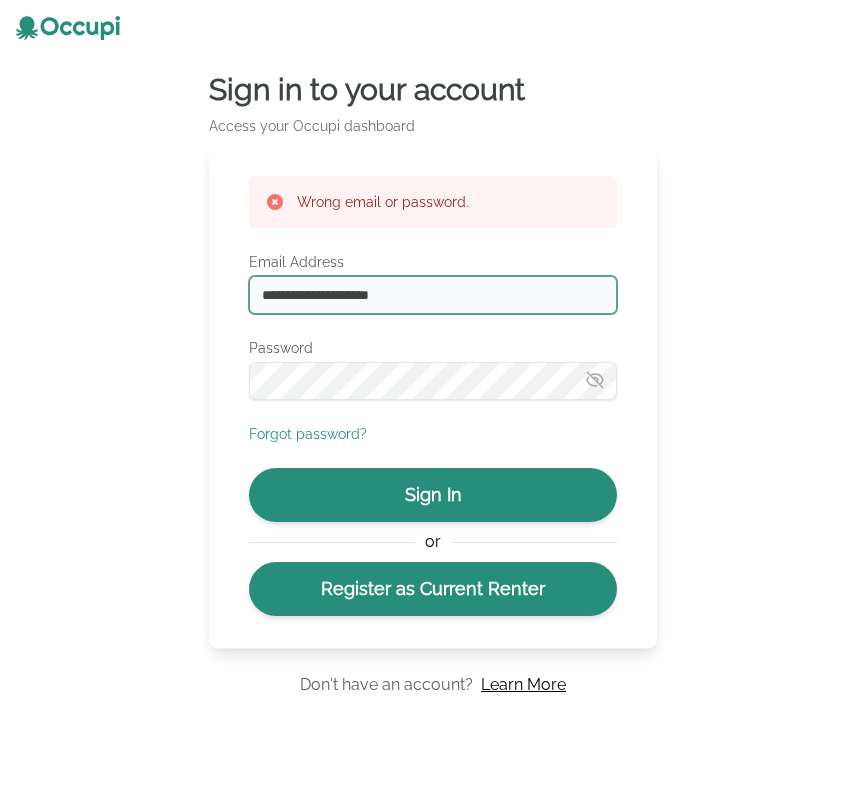 click on "**********" at bounding box center [433, 295] 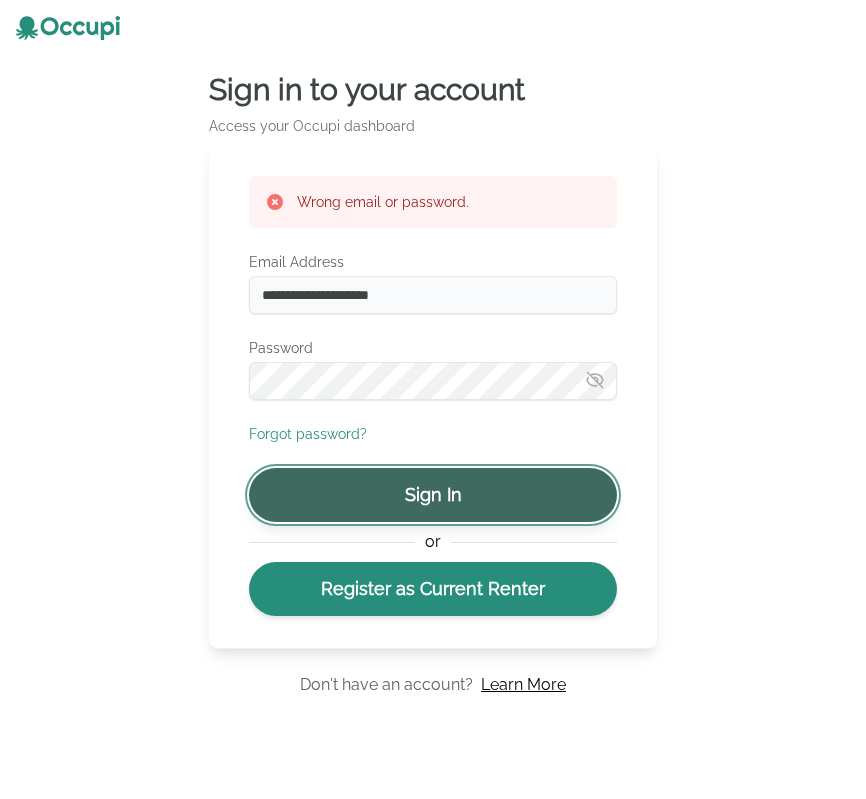 click on "Sign In" at bounding box center (433, 495) 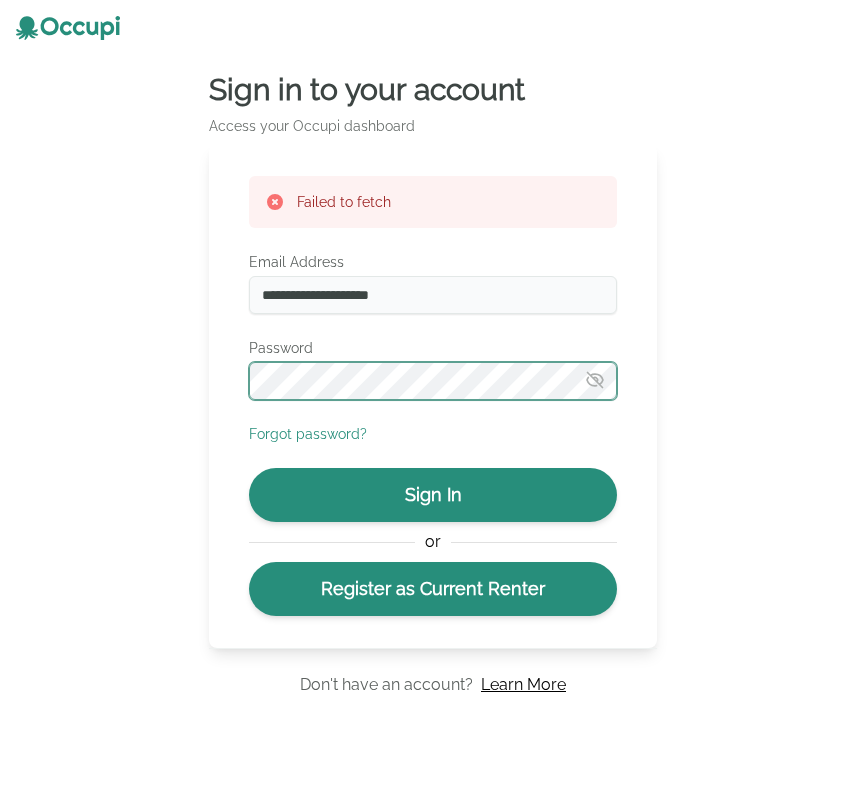 click on "**********" at bounding box center [433, 399] 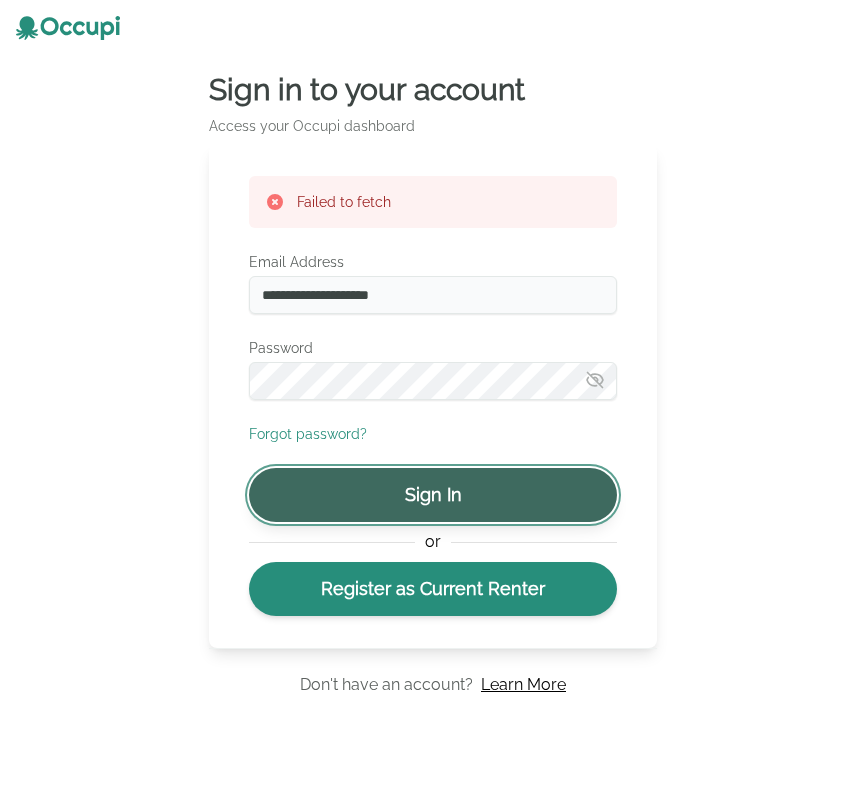 click on "Sign In" at bounding box center (433, 495) 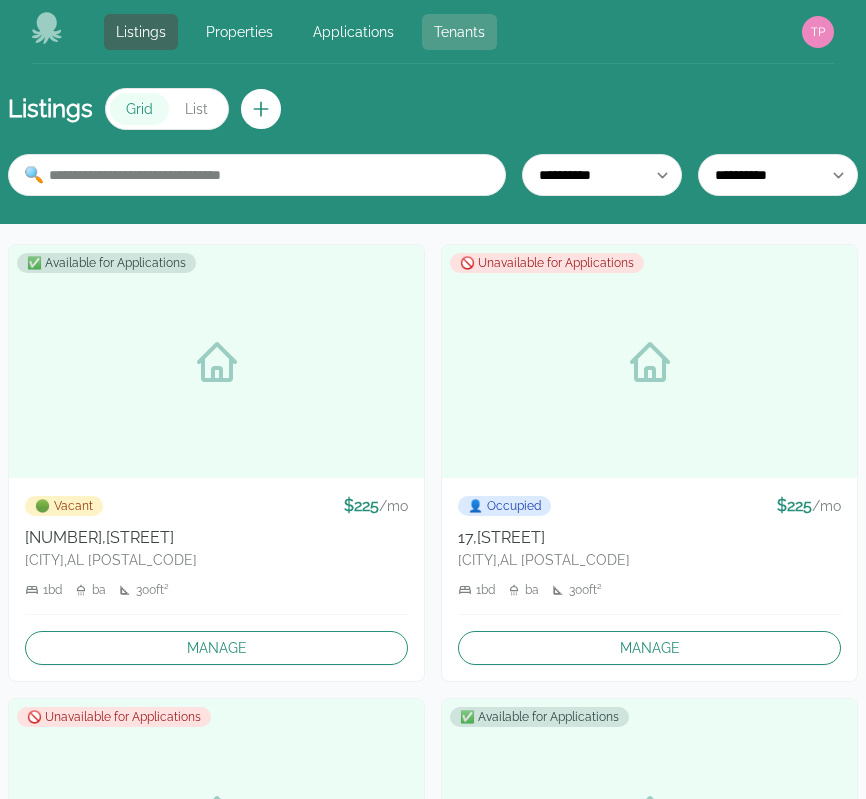 click on "Tenants" at bounding box center [459, 32] 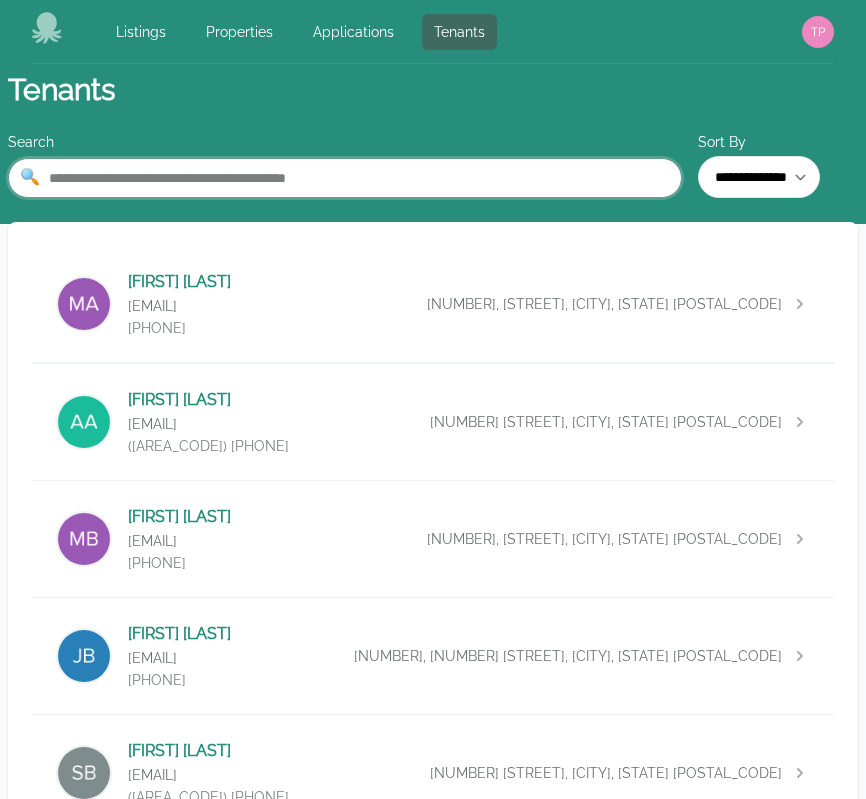 click at bounding box center (345, 178) 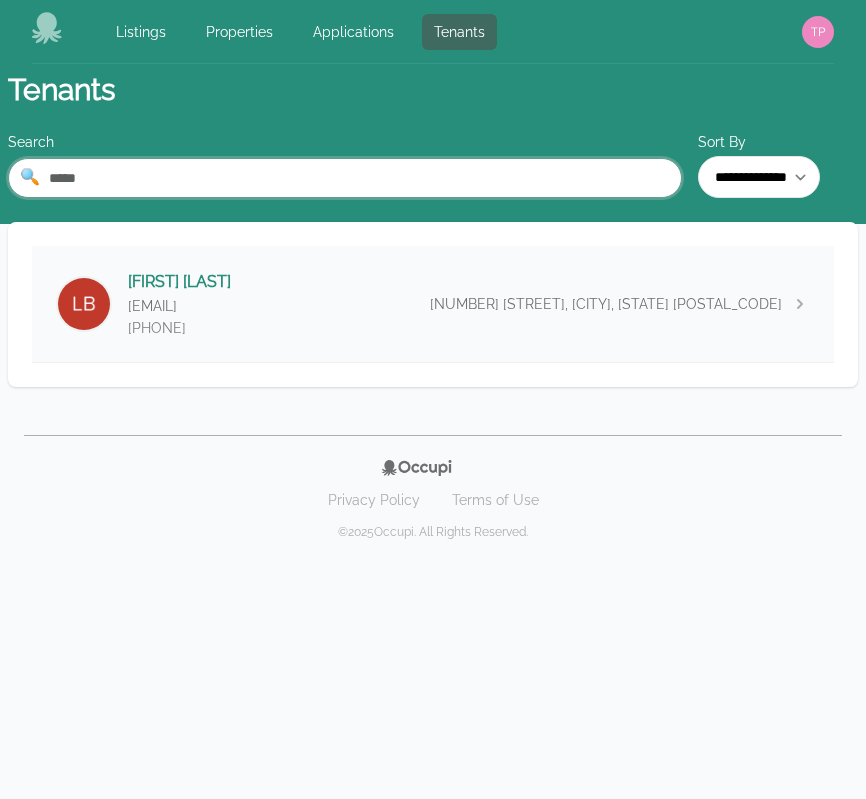 type on "*****" 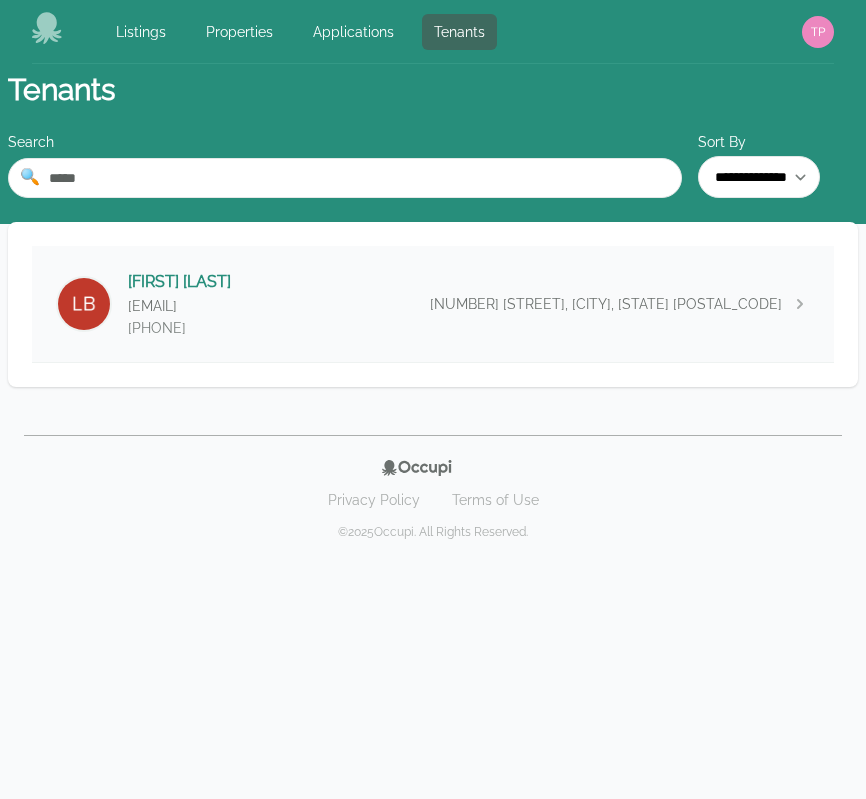 click on "[FIRST] [LAST] [EMAIL] [PHONE] [NUMBER] [STREET], [CITY], [STATE] [POSTAL_CODE]" at bounding box center (433, 304) 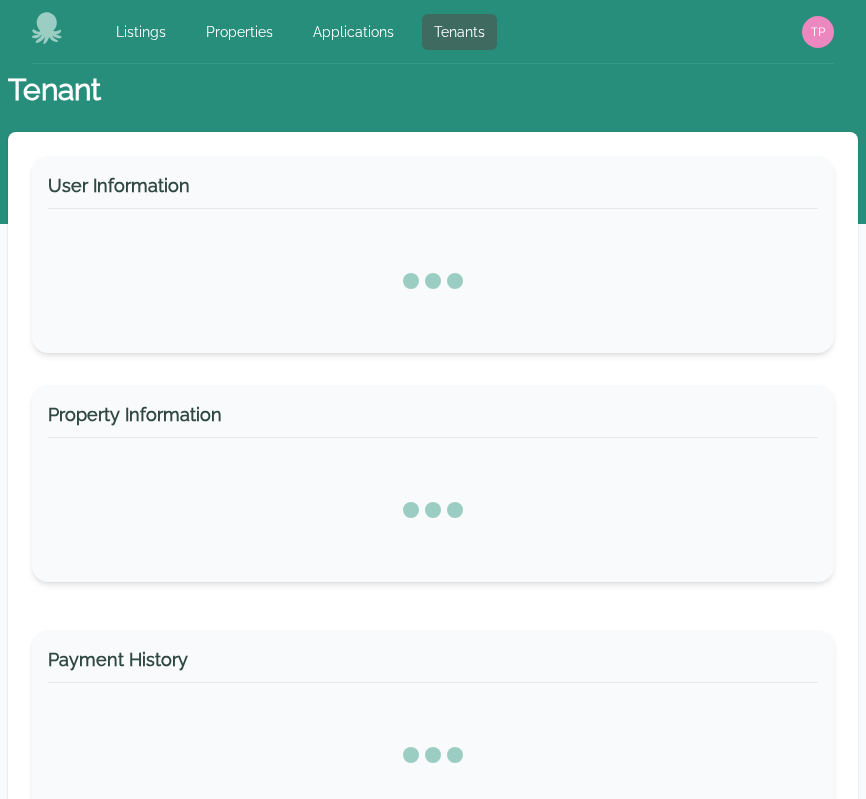 select on "*" 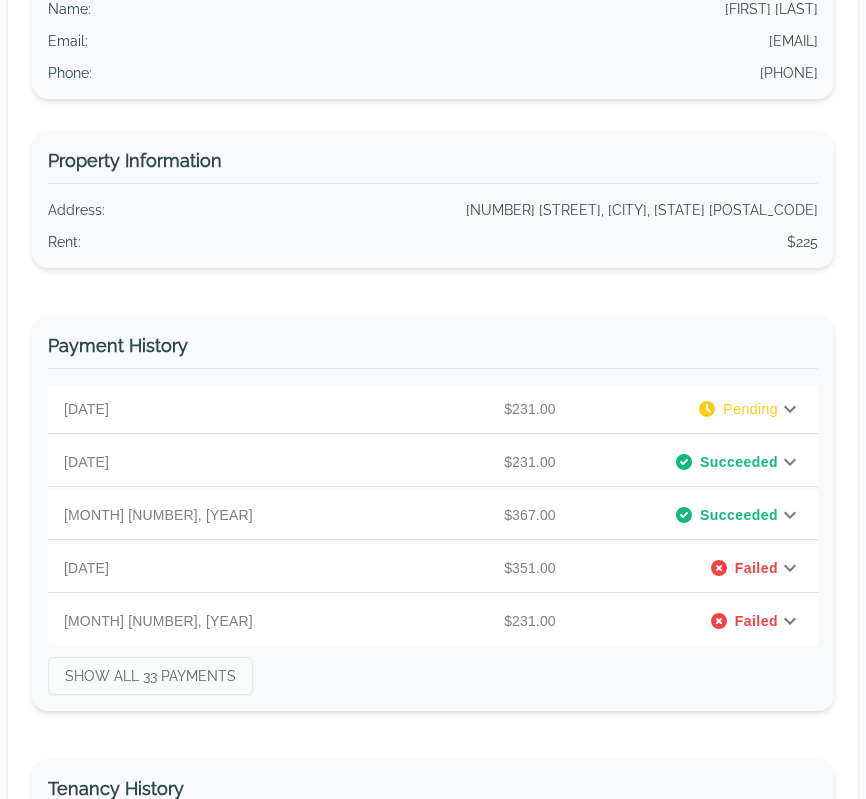 scroll, scrollTop: 274, scrollLeft: 0, axis: vertical 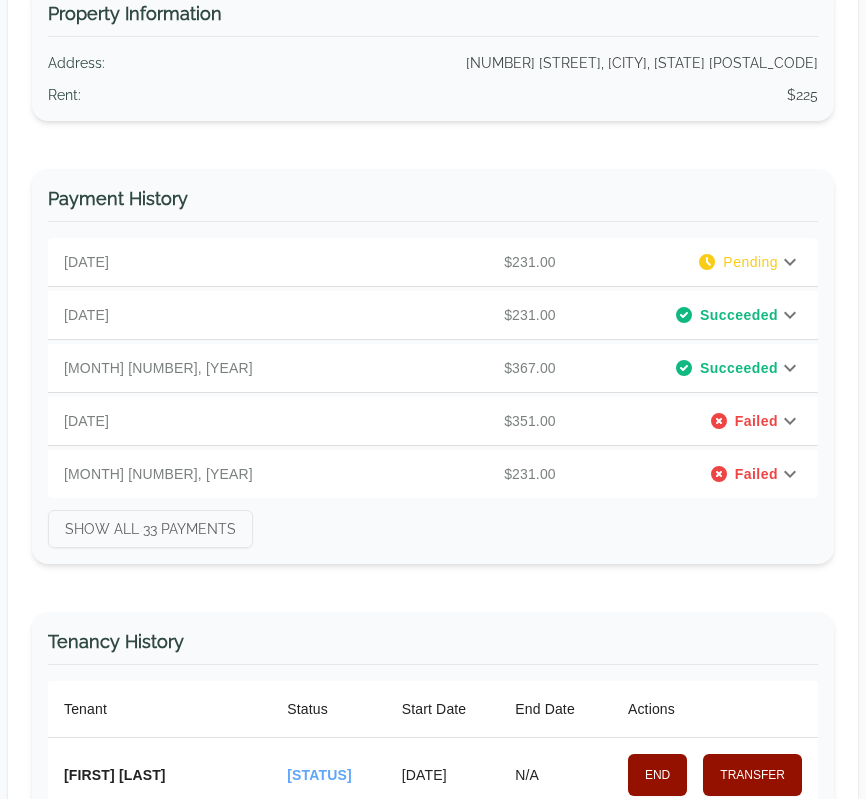 click 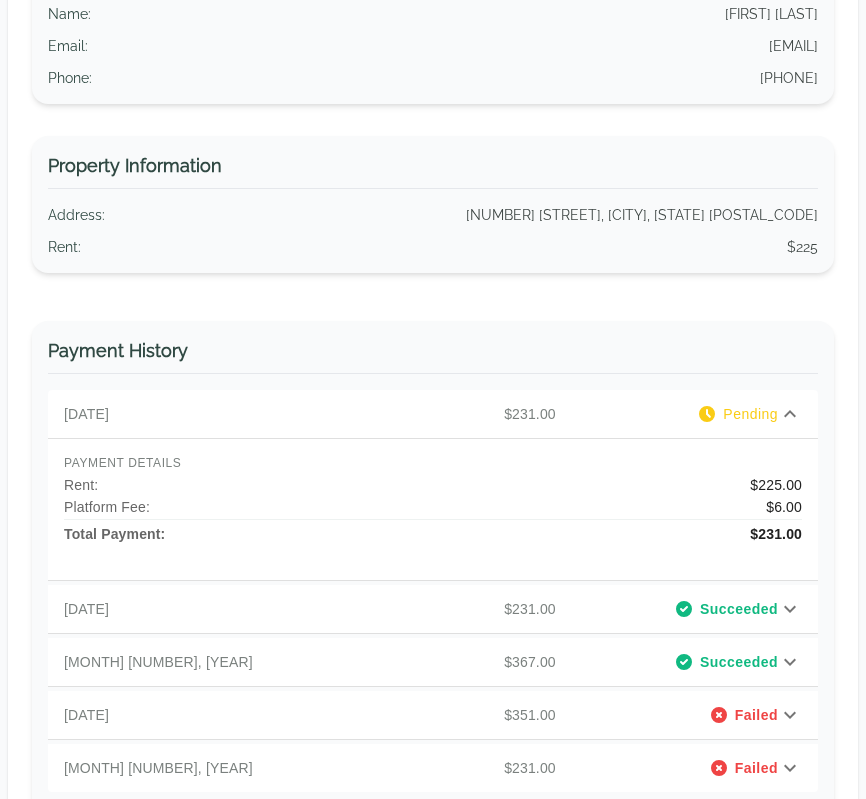 scroll, scrollTop: 0, scrollLeft: 0, axis: both 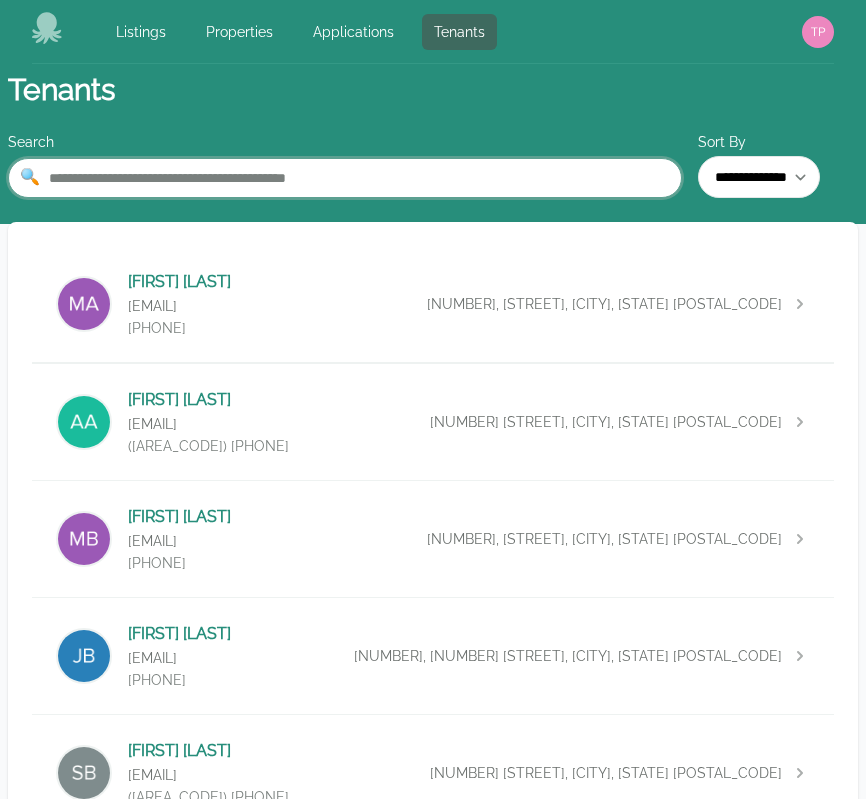 click at bounding box center (345, 178) 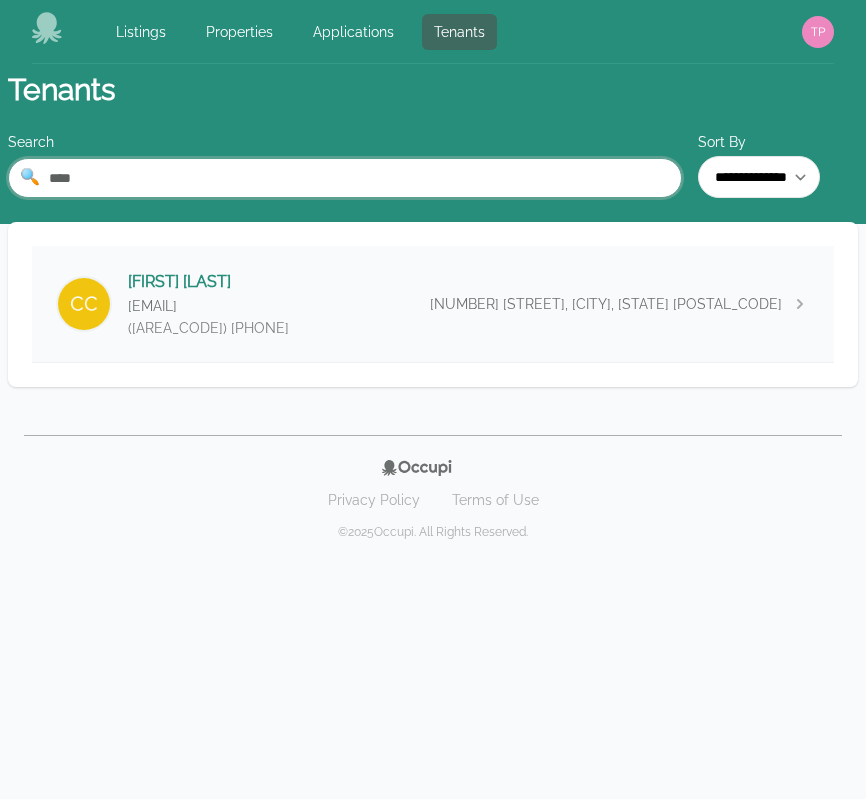 type on "****" 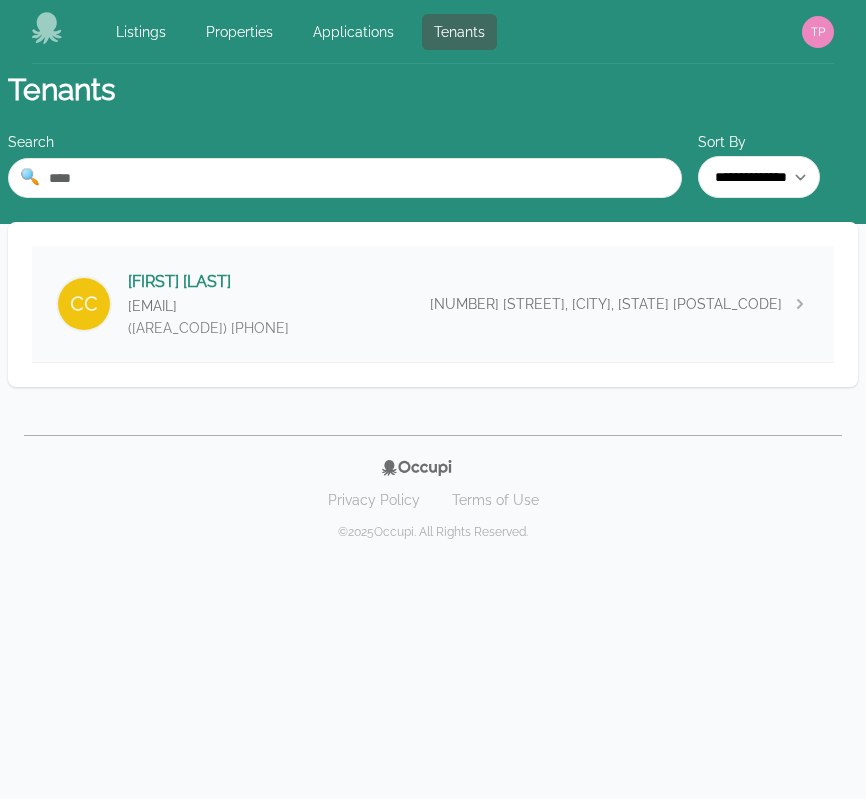 click on "[FIRST] [LAST] [EMAIL] ([AREA_CODE]) [PHONE] [NUMBER] [STREET], [CITY], [STATE] [POSTAL_CODE]" at bounding box center (433, 304) 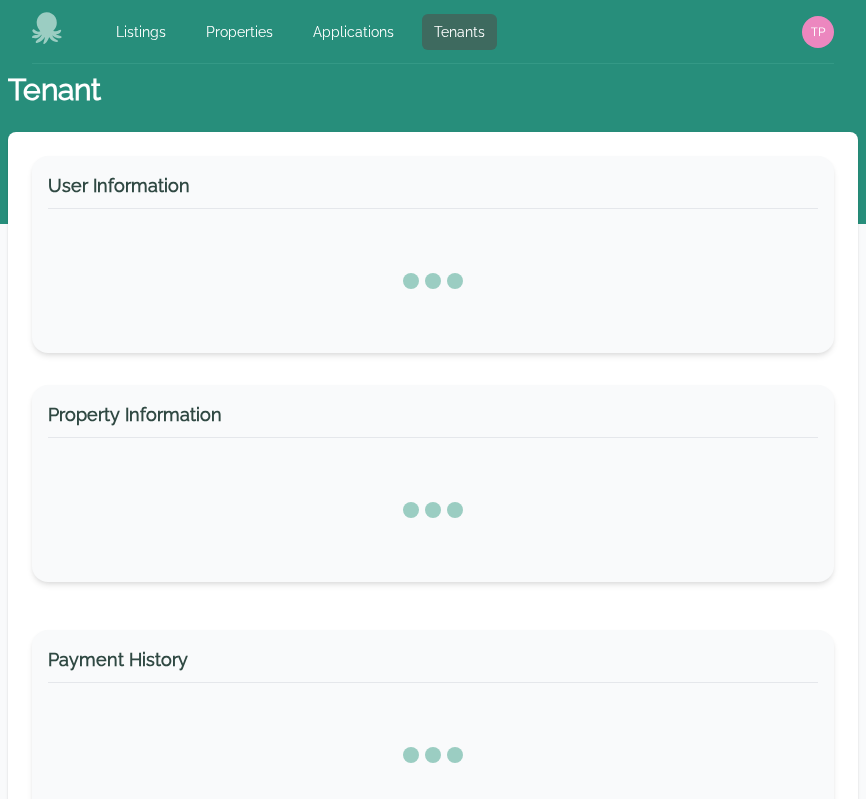 select on "*" 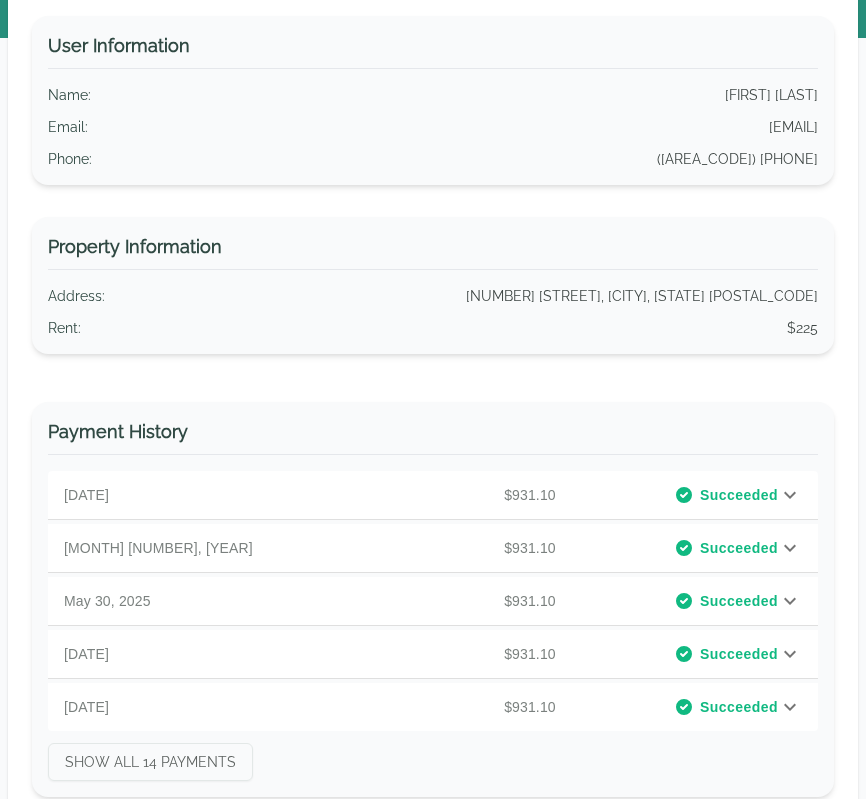 scroll, scrollTop: 218, scrollLeft: 0, axis: vertical 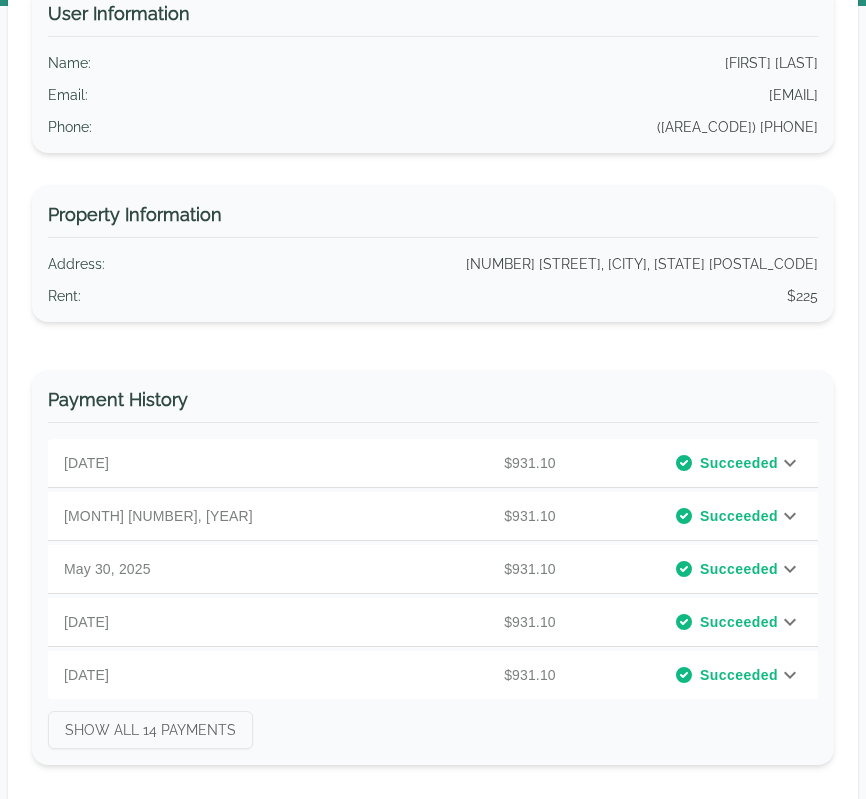 click 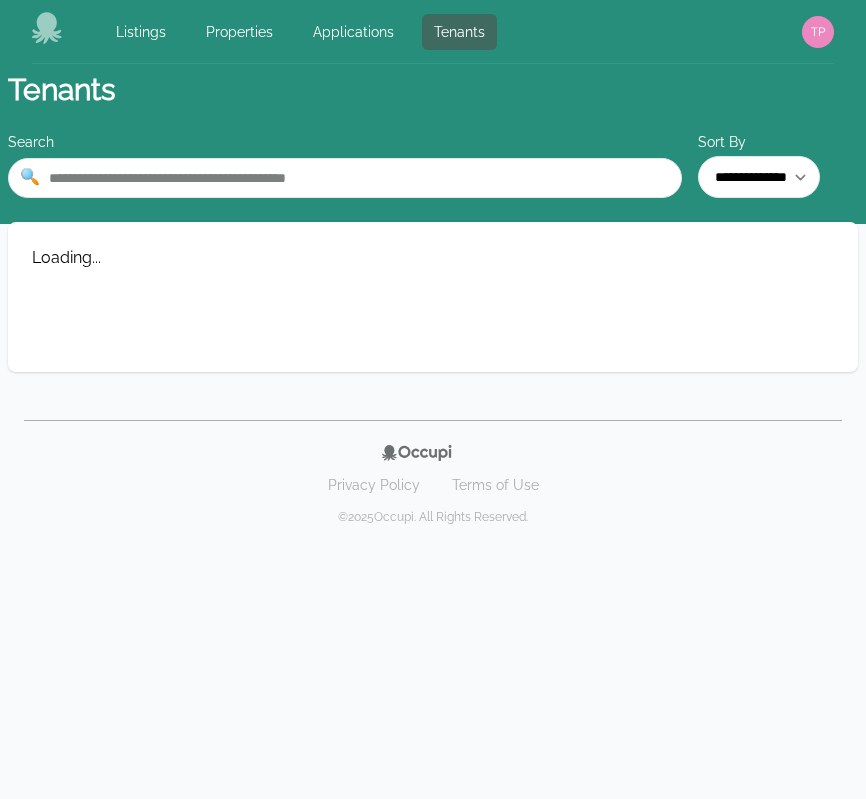 scroll, scrollTop: 0, scrollLeft: 0, axis: both 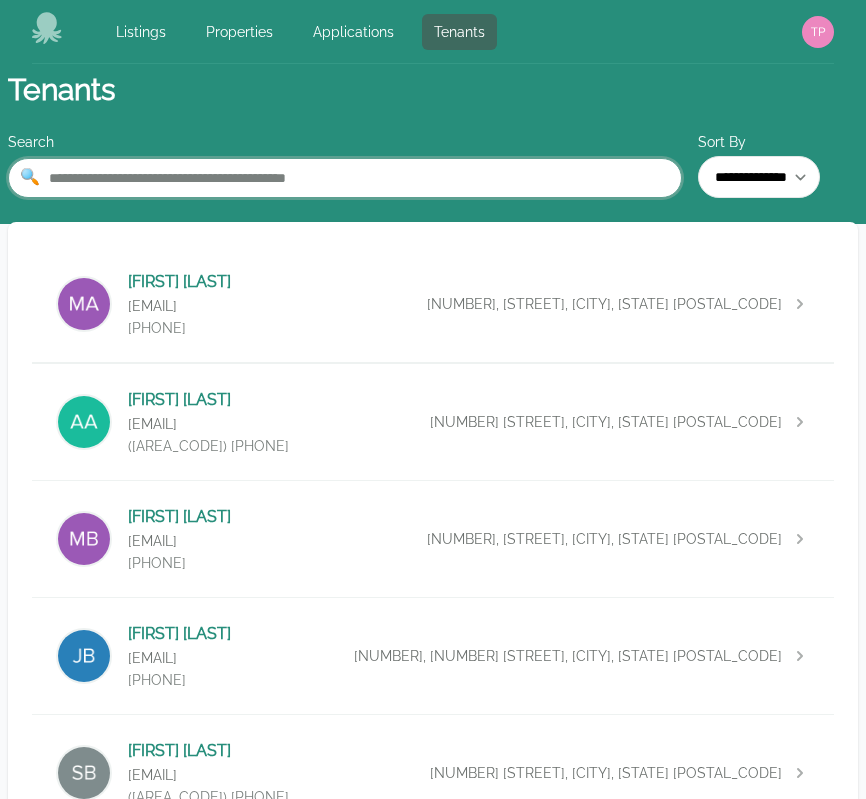 click at bounding box center (345, 178) 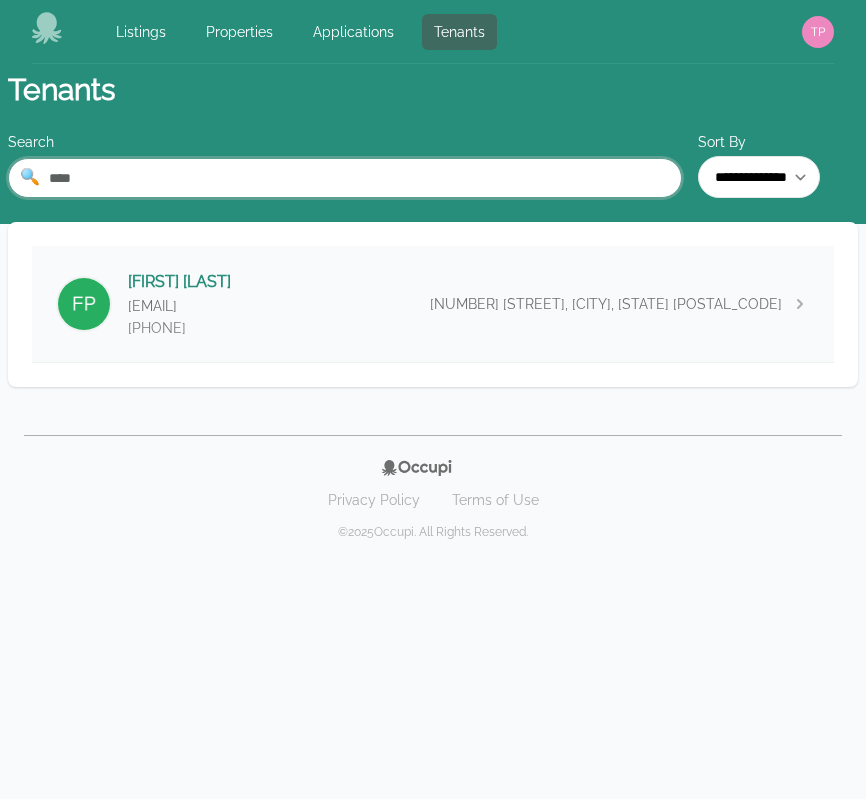 type on "****" 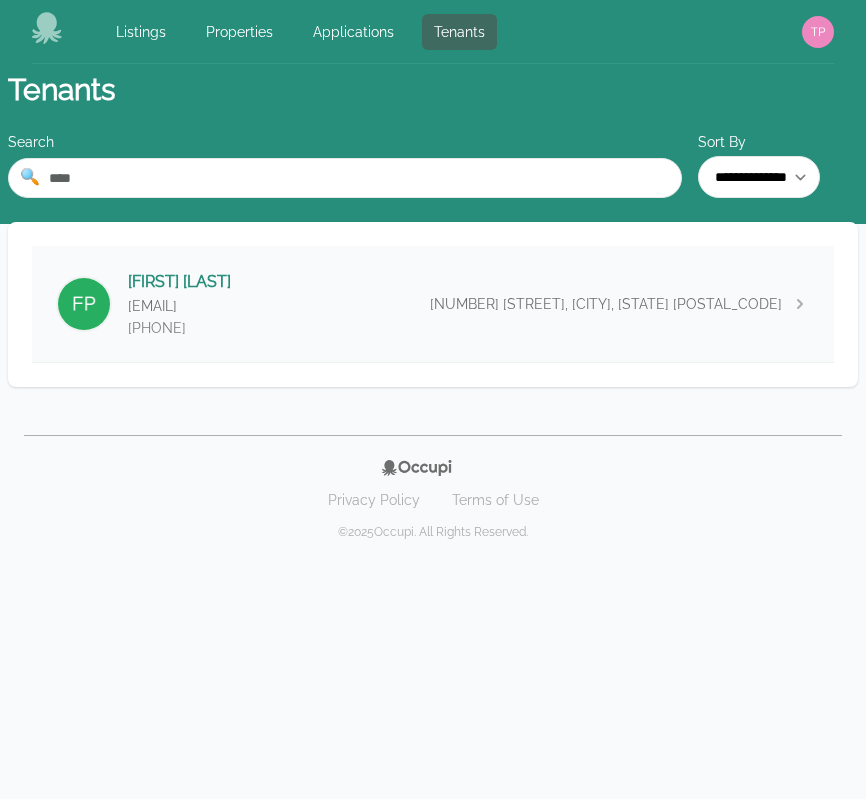 click on "[FIRST] [LAST] [EMAIL] [PHONE] [NUMBER] [STREET], [CITY], [STATE] [POSTAL_CODE]" at bounding box center (433, 304) 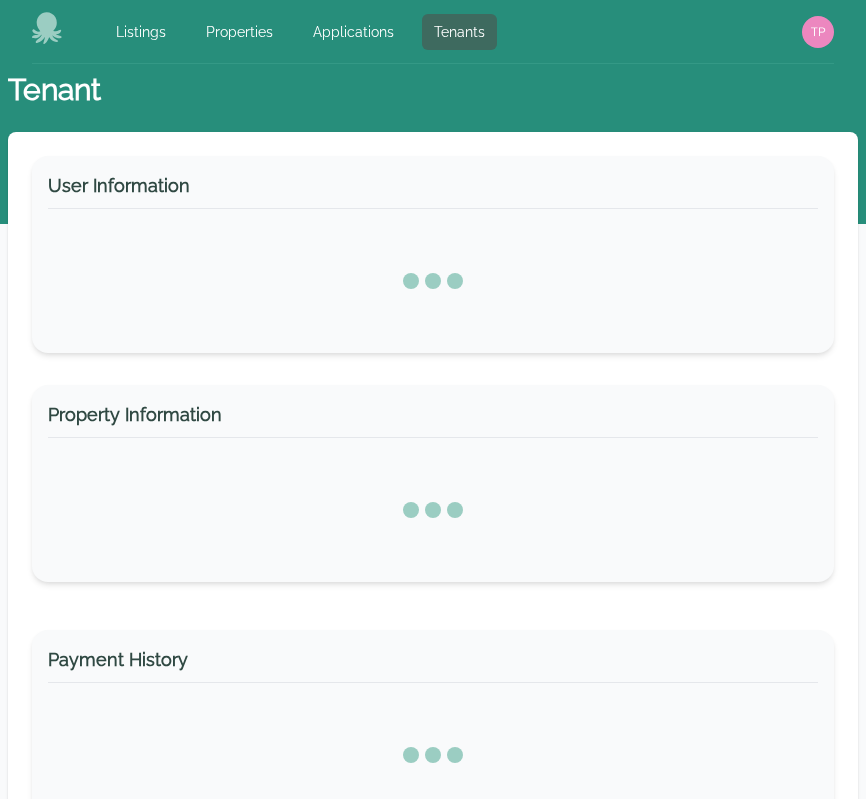 select on "*" 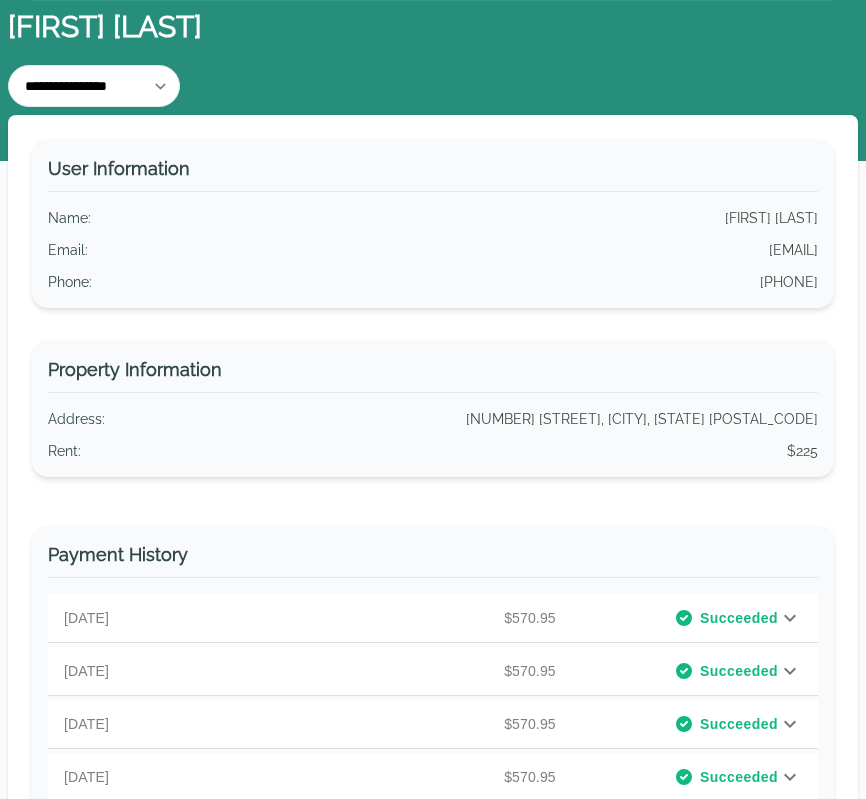 scroll, scrollTop: 64, scrollLeft: 0, axis: vertical 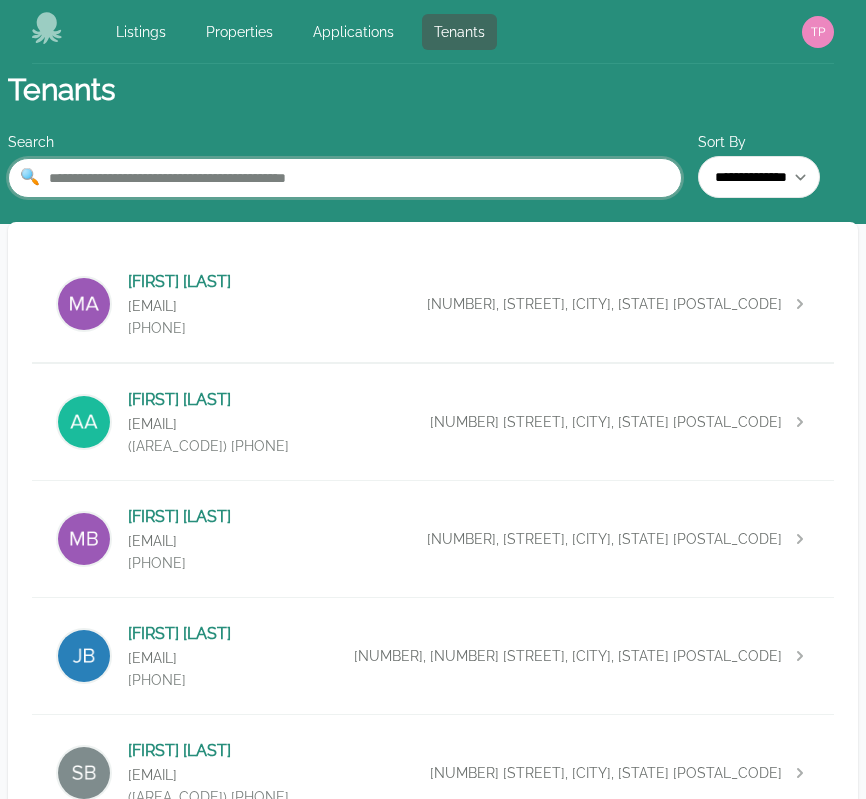 click at bounding box center [345, 178] 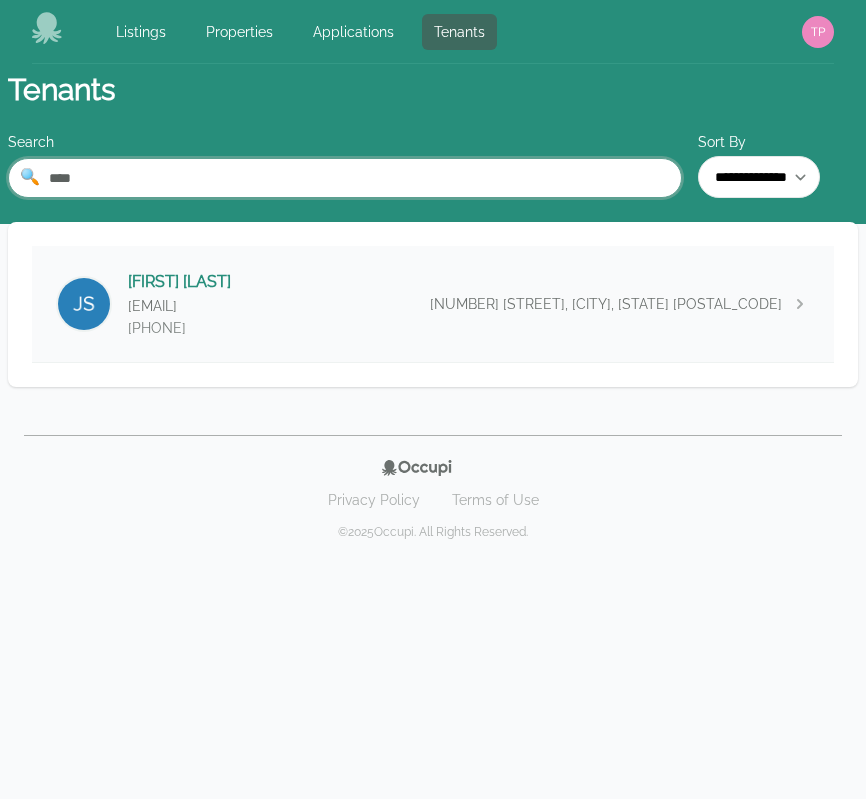 type on "****" 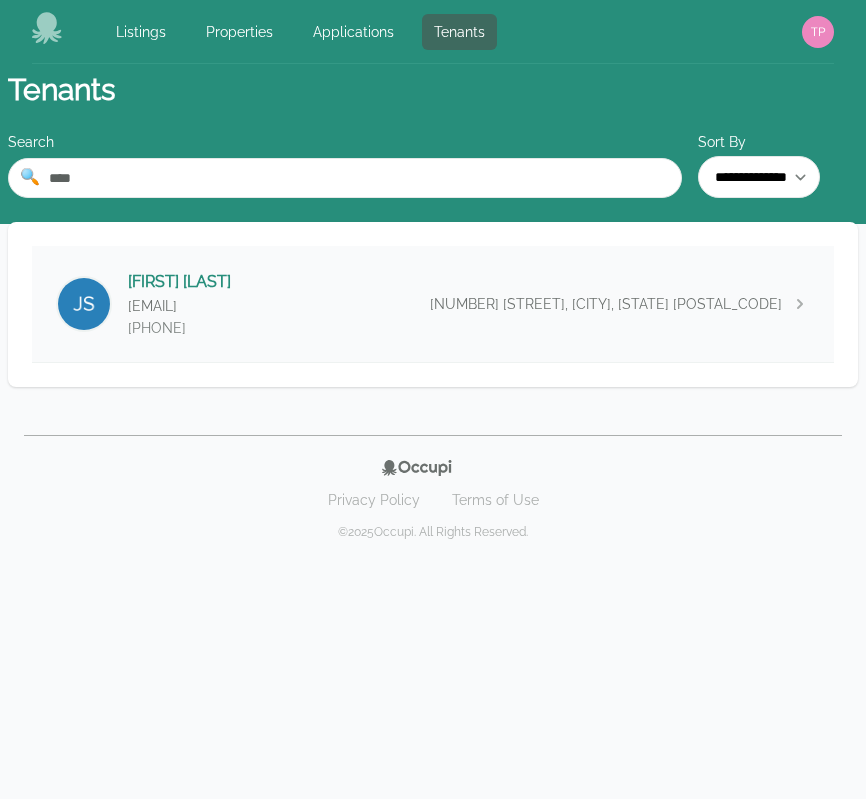 click on "[FIRST] [LAST] [EMAIL] ([AREA_CODE]) [PHONE] [NUMBER] [STREET], [CITY], [STATE] [POSTAL_CODE]" at bounding box center [433, 304] 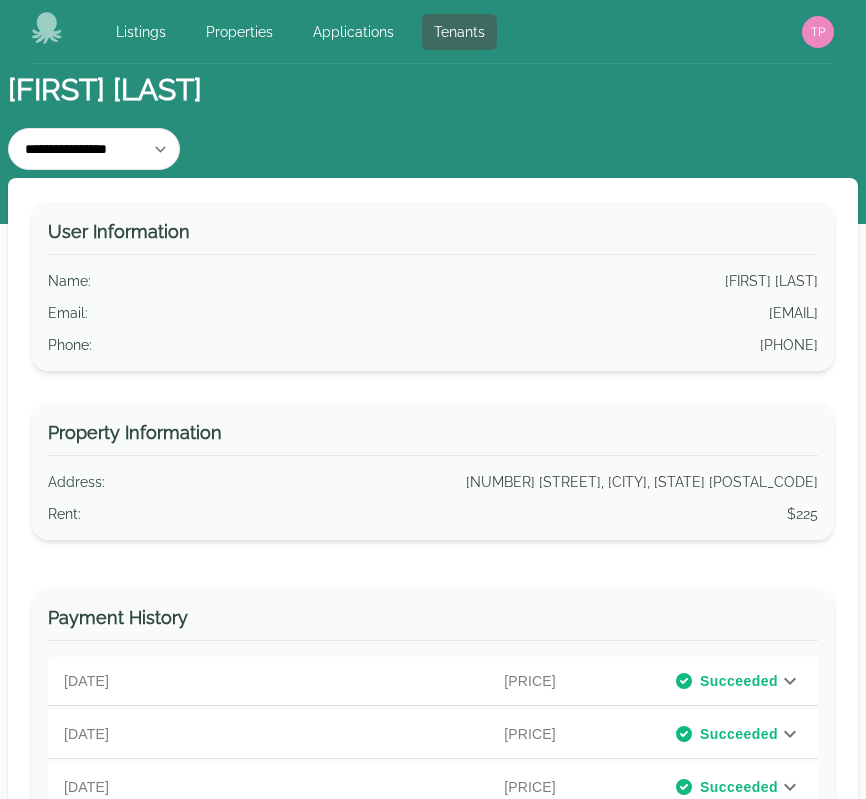 click on "[MONTH] [NUMBER], [YEAR] [PRICE] Succeeded" at bounding box center (433, 681) 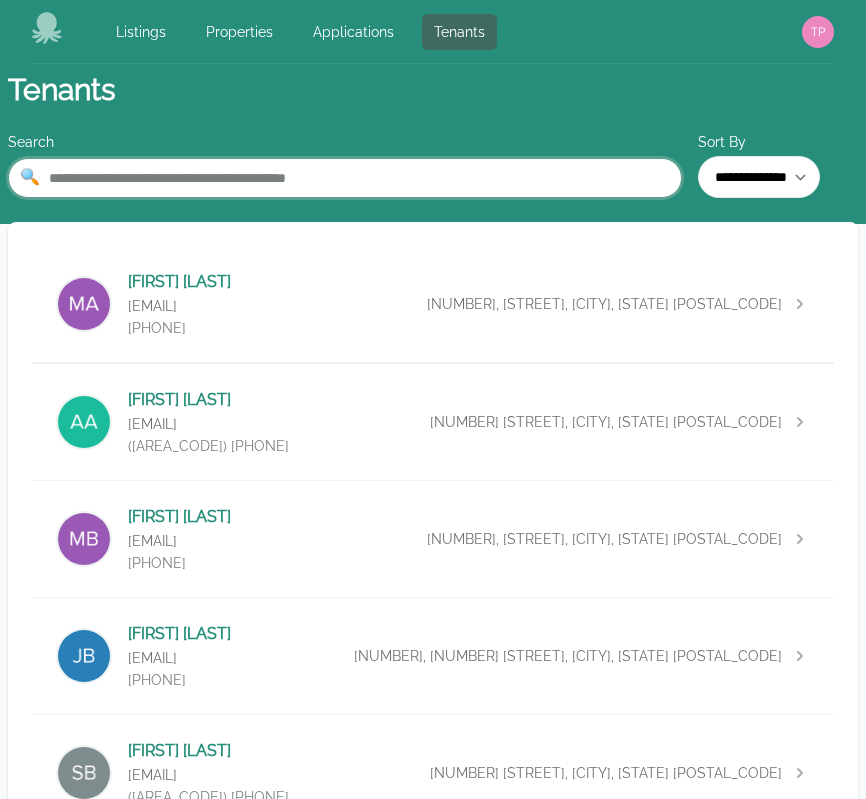 click at bounding box center [345, 178] 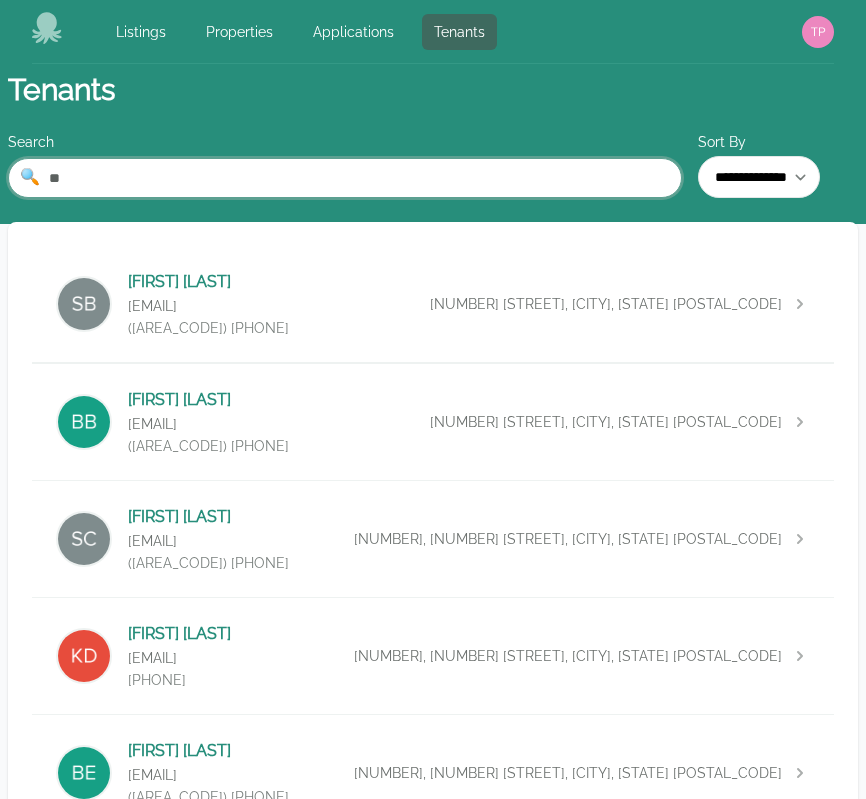 type on "*" 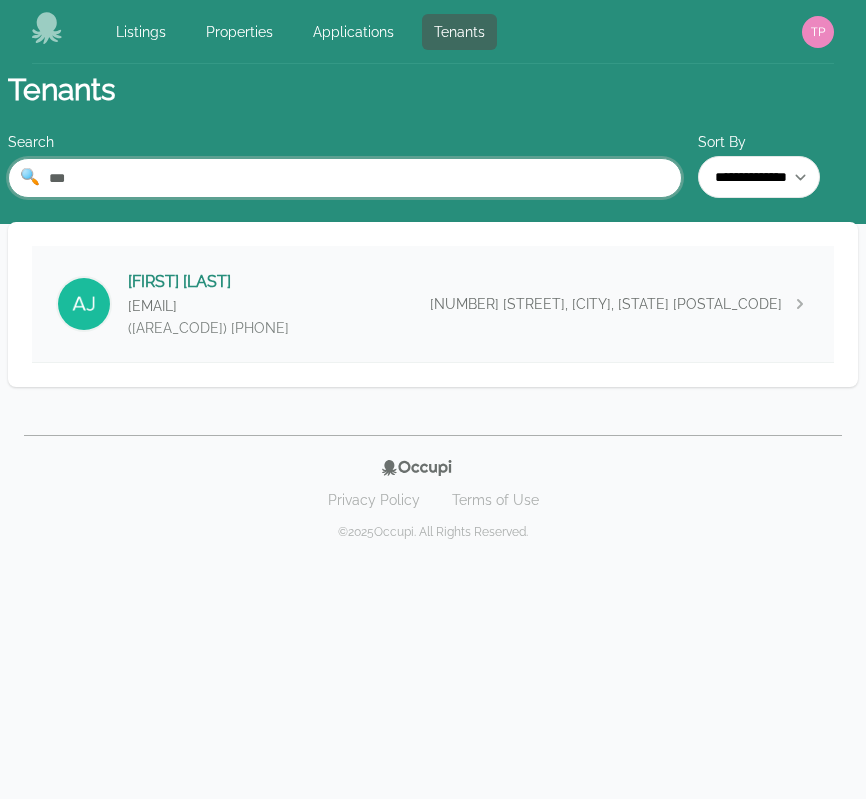 type on "***" 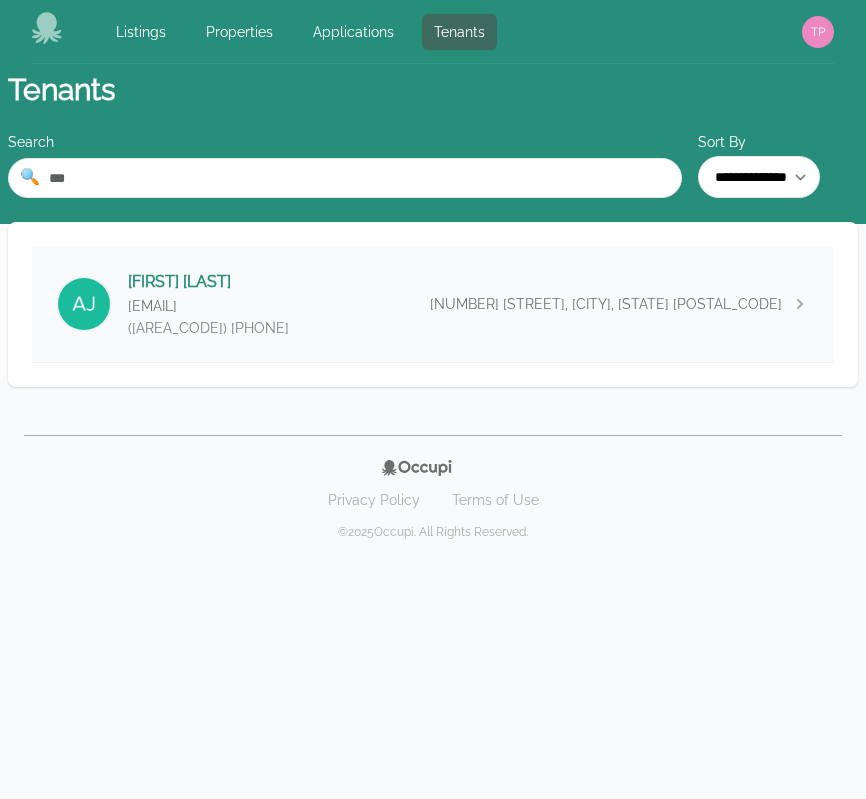 click on "[FIRST] [LAST] [EMAIL] ([AREA_CODE]) [PHONE] [NUMBER] [STREET], [CITY], [STATE] [POSTAL_CODE]" at bounding box center [433, 304] 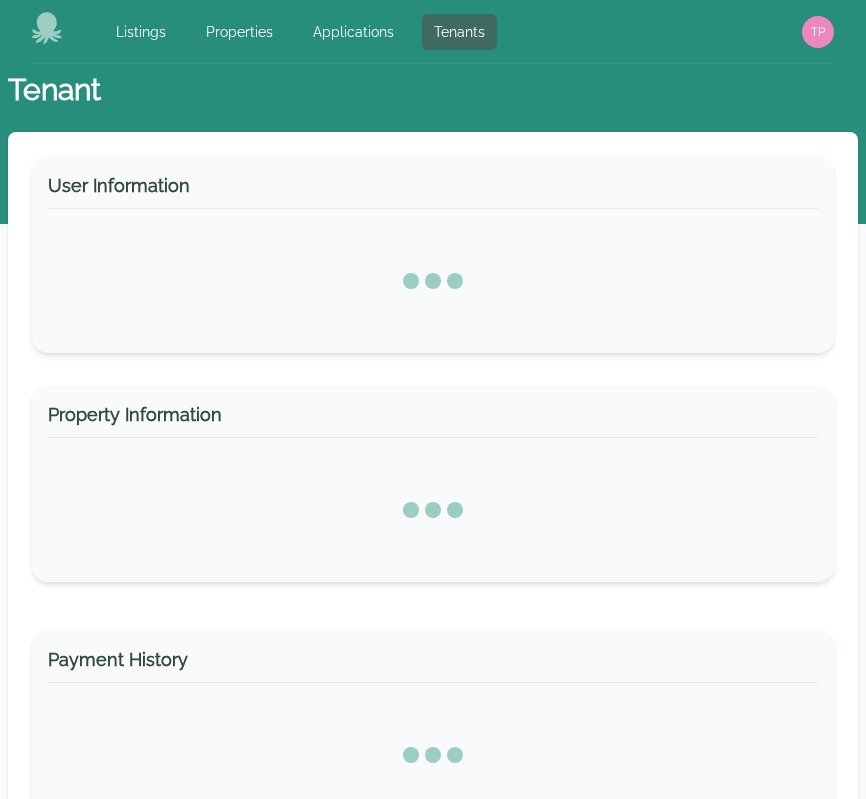 select on "*" 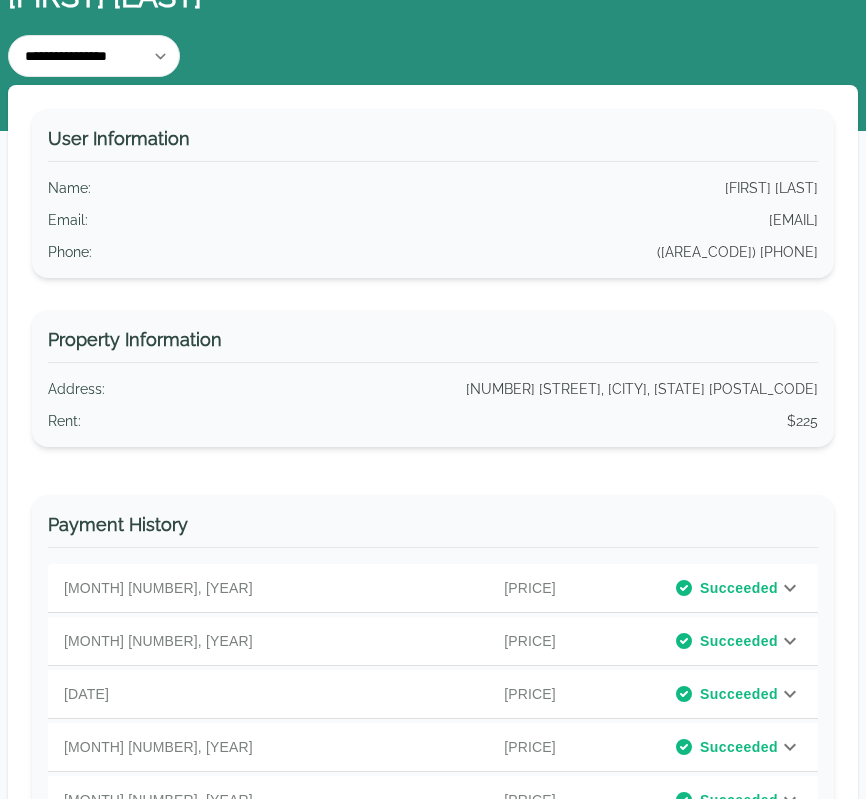 scroll, scrollTop: 95, scrollLeft: 0, axis: vertical 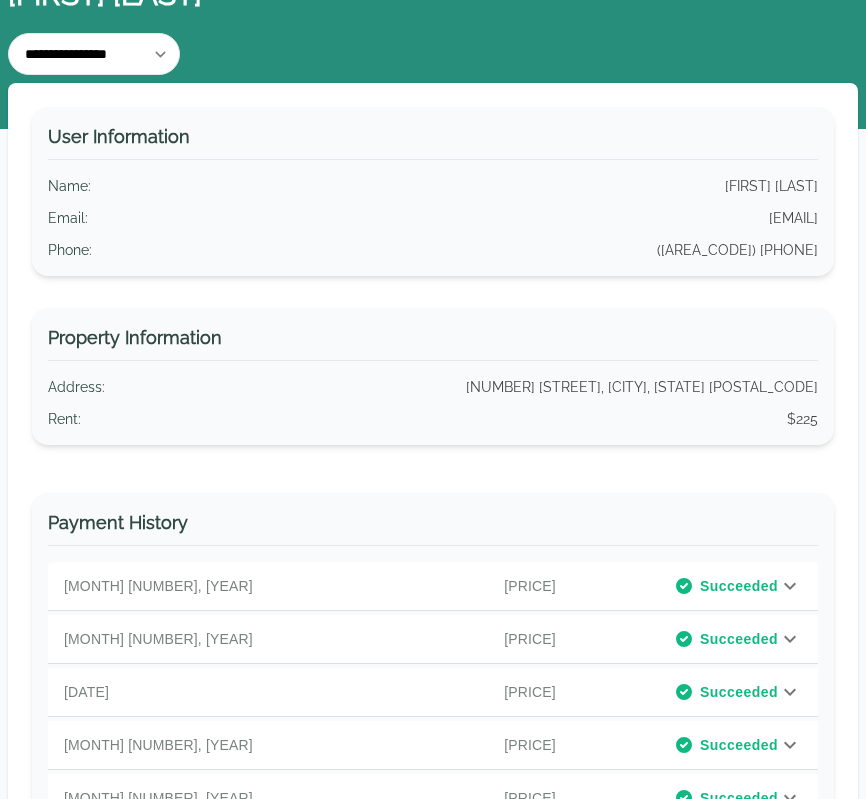 click 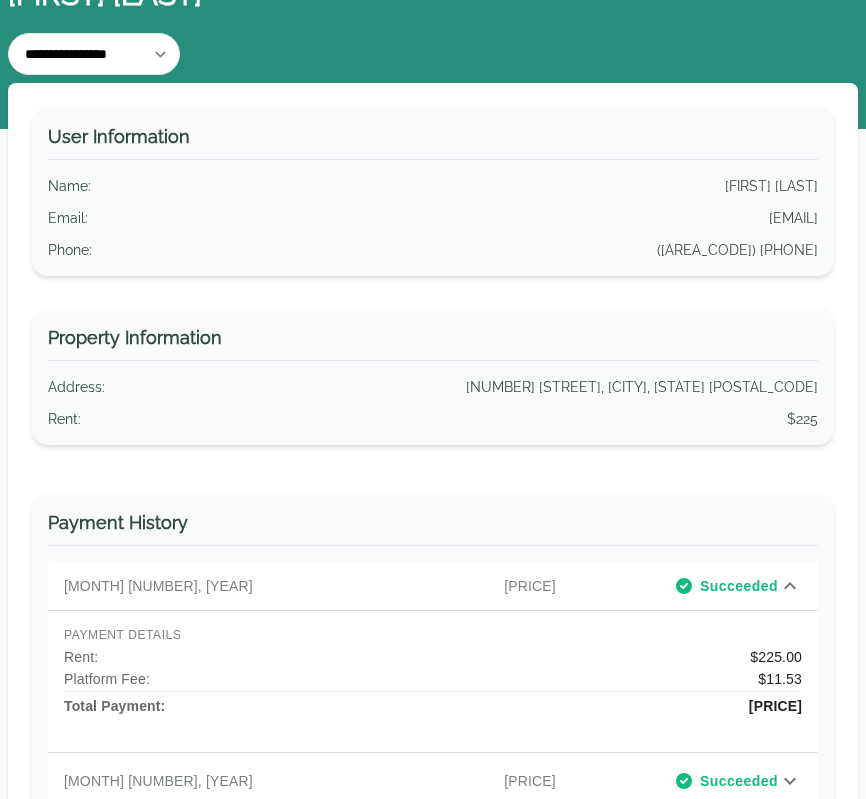 click on "User Information Name : [FIRST] [LAST] Email : [EMAIL] Phone : ([AREA_CODE]) [PHONE] Property Information Address : [NUMBER] [STREET], [CITY], [STATE] [POSTAL_CODE] Rent : [PRICE] Payment History [MONTH] [NUMBER], [YEAR] [PRICE] Succeeded PAYMENT DETAILS Rent : [PRICE] Platform Fee: [PRICE] Total Payment: [PRICE] [MONTH] [NUMBER], [YEAR] [PRICE] Succeeded PAYMENT DETAILS Rent : [PRICE] Platform Fee: [PRICE] Total Payment: [PRICE] [MONTH] [NUMBER], [YEAR] [PRICE] Succeeded PAYMENT DETAILS Rent : [PRICE] Platform Fee: [PRICE] Total Payment: [PRICE] [MONTH] [NUMBER], [YEAR] [PRICE] Succeeded PAYMENT DETAILS Rent : [PRICE] Platform Fee: [PRICE] Total Payment: [PRICE] [MONTH] [NUMBER], [YEAR] [PRICE] Succeeded PAYMENT DETAILS Rent : [PRICE] Platform Fee: [PRICE] Total Payment: [PRICE] Show All [NUMBER] Payments Tenancy History Tenant Status Start Date End Date Actions [FIRST] [LAST] Current [MONTH] [NUMBER], [YEAR] N/A End Transfer Rows per page: * * ** ** *** 1–1 of 1" at bounding box center (433, 743) 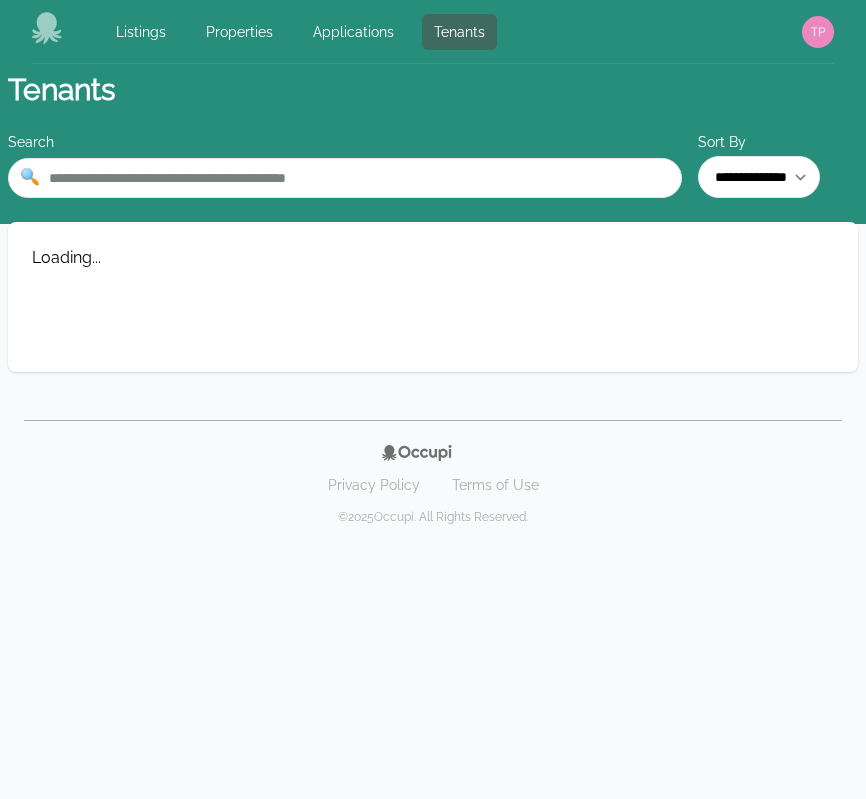 scroll, scrollTop: 0, scrollLeft: 0, axis: both 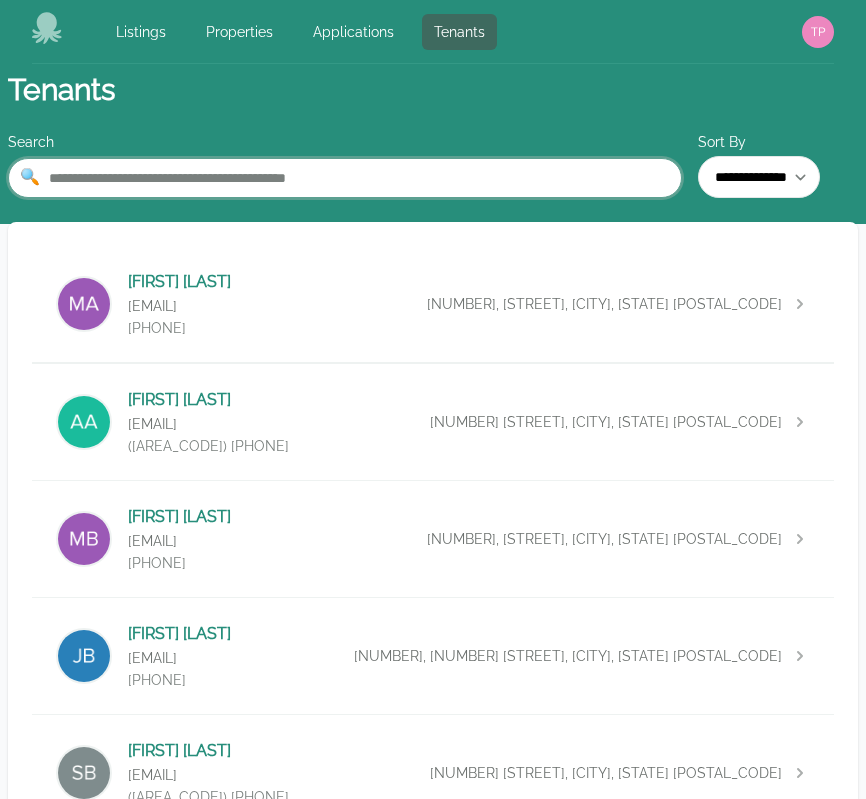 click at bounding box center [345, 178] 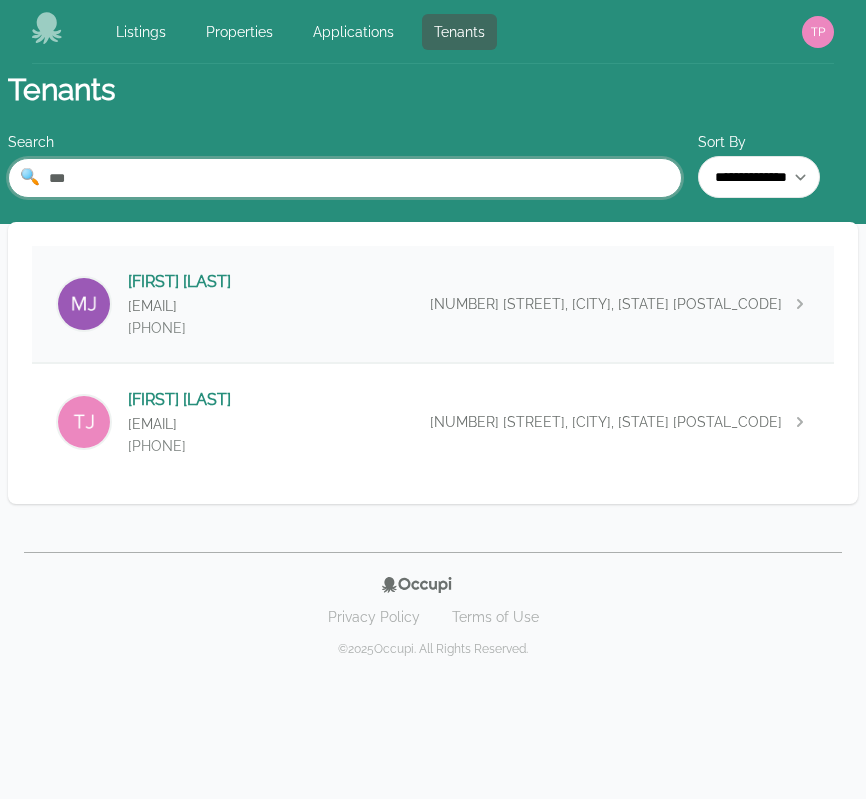 type on "***" 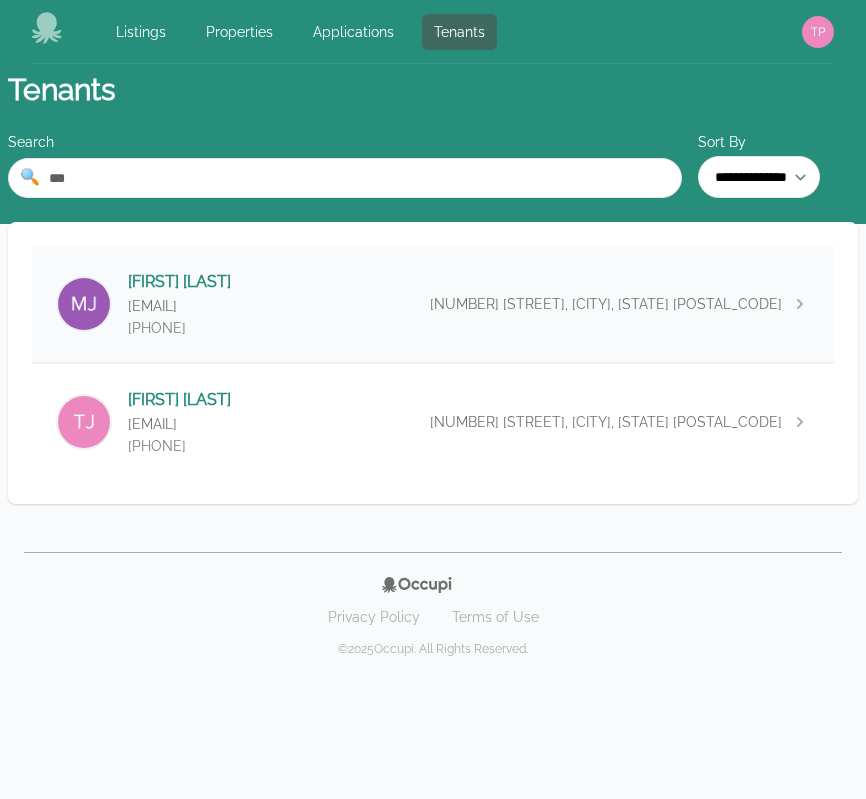 click on "[FIRST]   [LAST] [EMAIL] [PHONE] [NUMBER] [STREET], [CITY], [STATE] [POSTAL_CODE]" at bounding box center (433, 304) 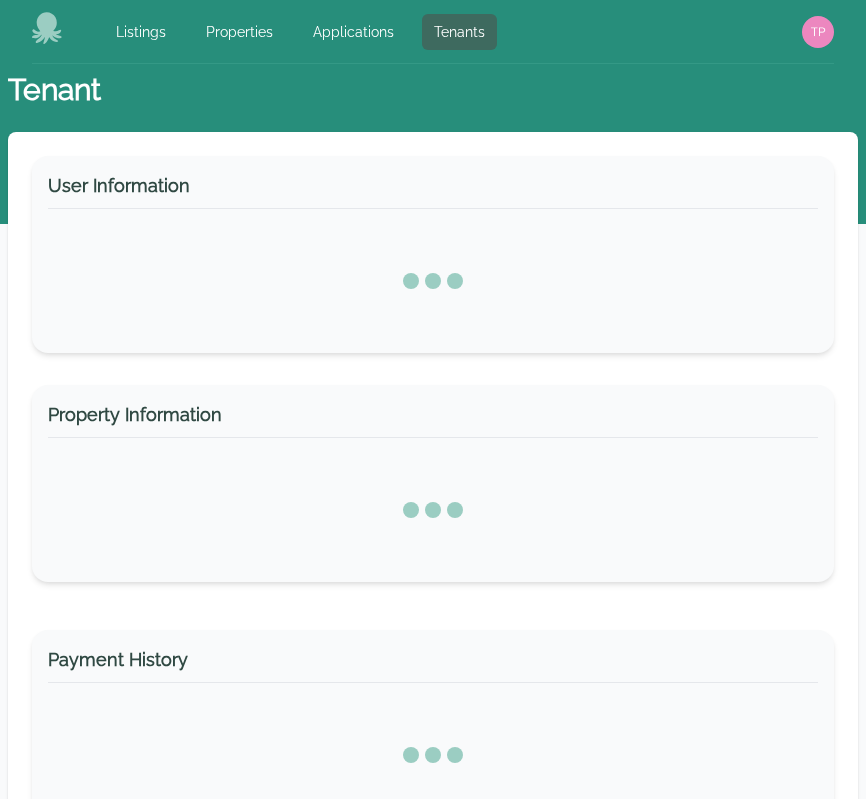 select on "*" 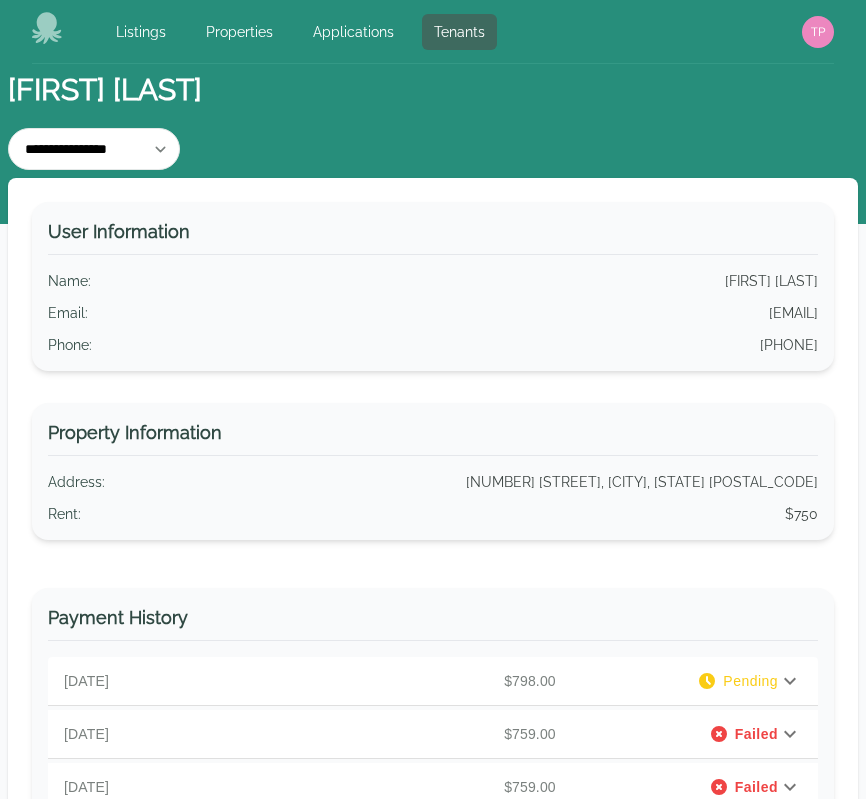 click 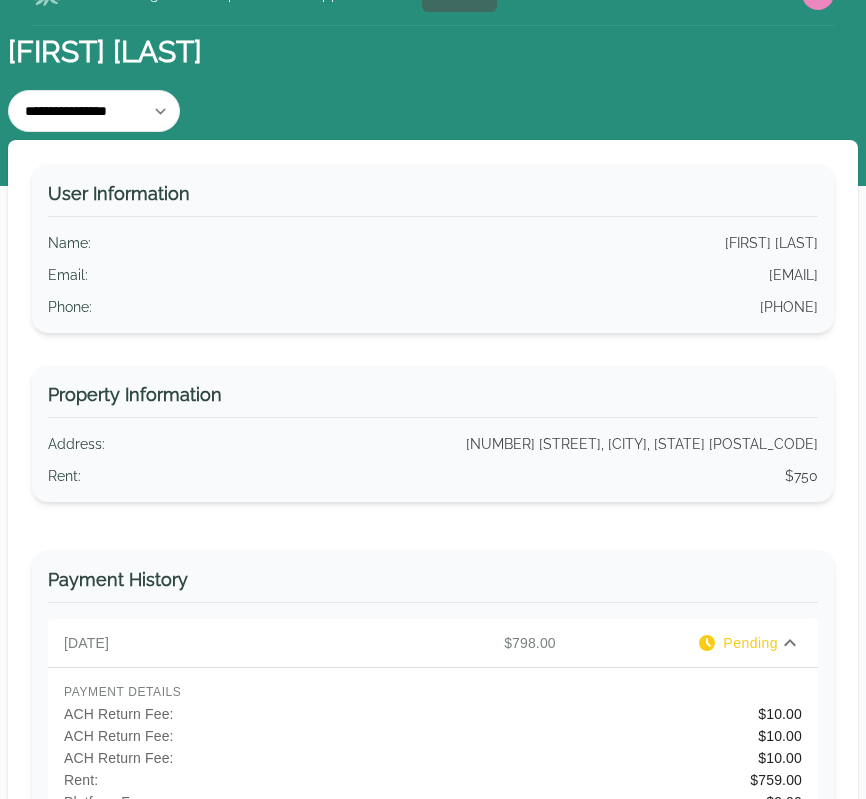 scroll, scrollTop: 15, scrollLeft: 0, axis: vertical 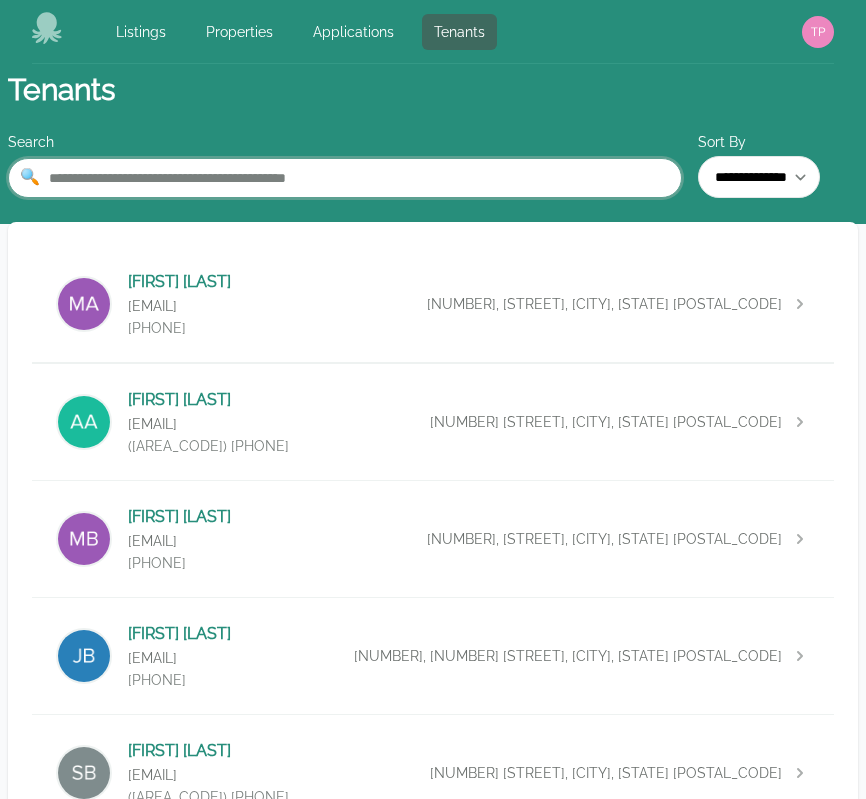 click at bounding box center (345, 178) 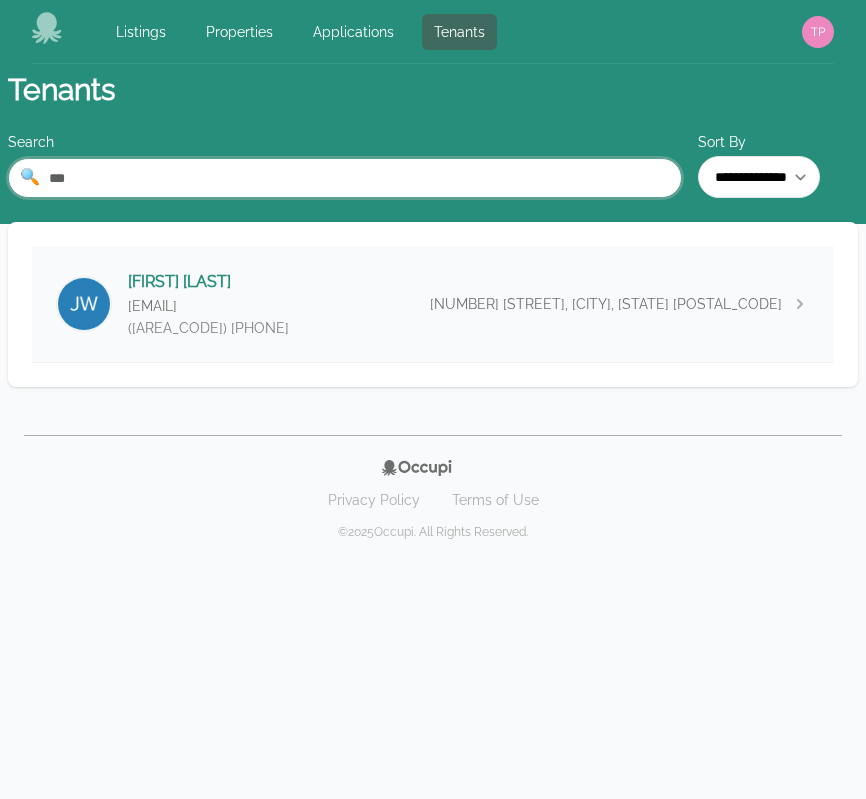 type on "***" 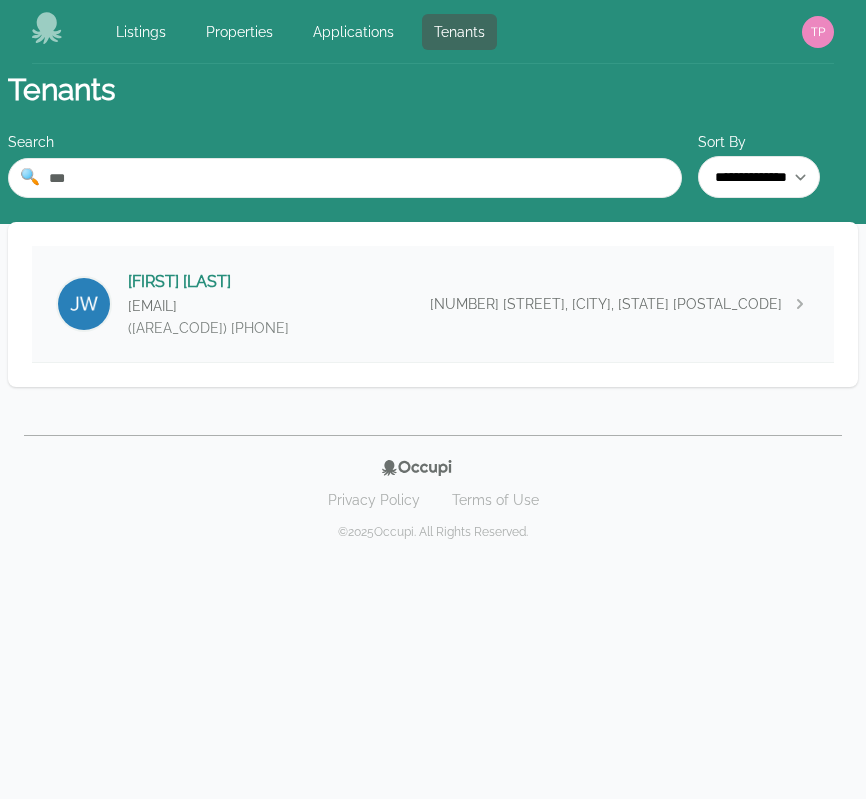 click on "[FIRST] [LAST] [EMAIL] [PHONE] [NUMBER] [STREET], [CITY], [STATE] [POSTAL_CODE]" at bounding box center [433, 304] 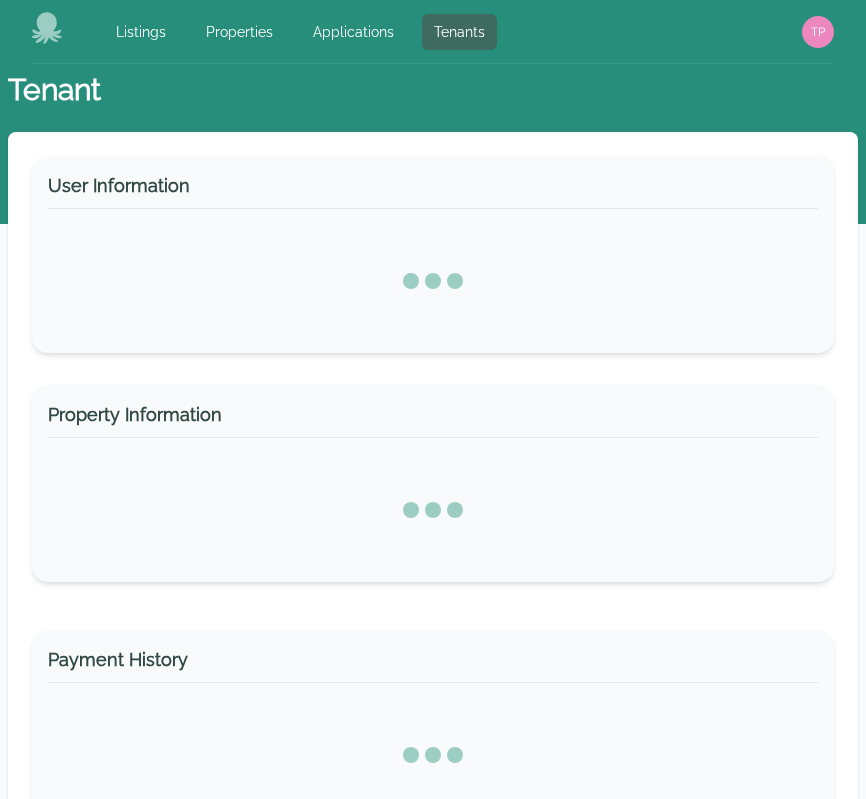 select on "*" 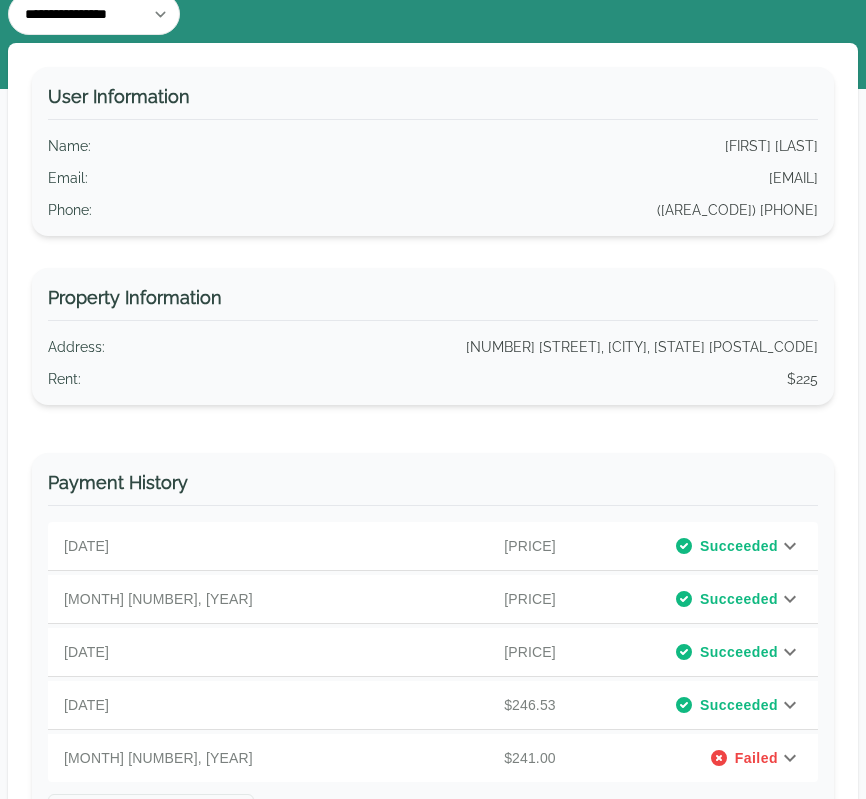 scroll, scrollTop: 146, scrollLeft: 0, axis: vertical 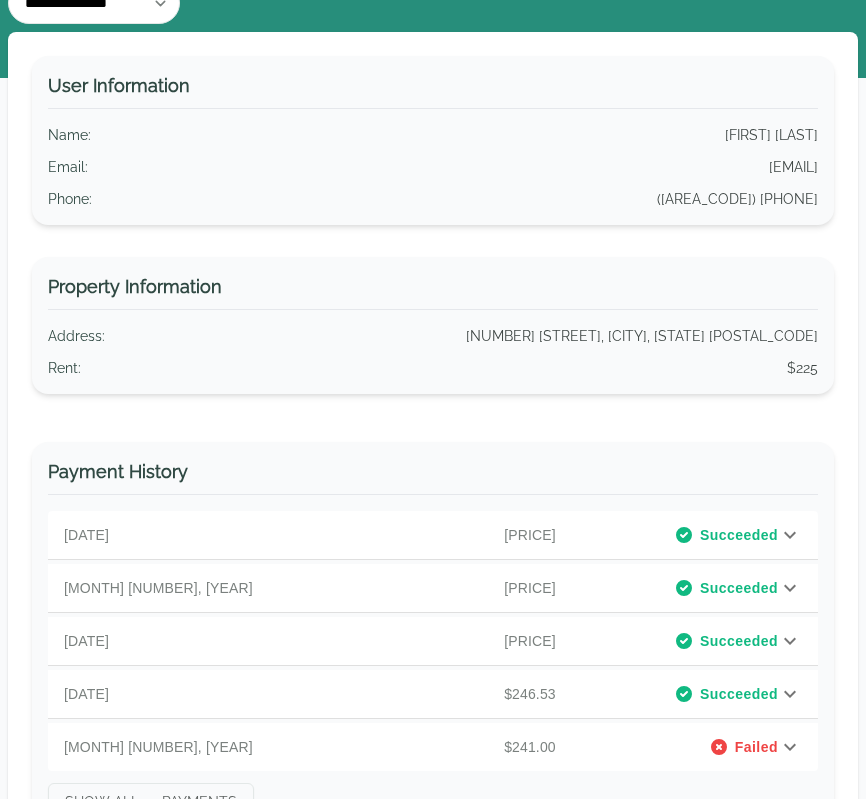 click 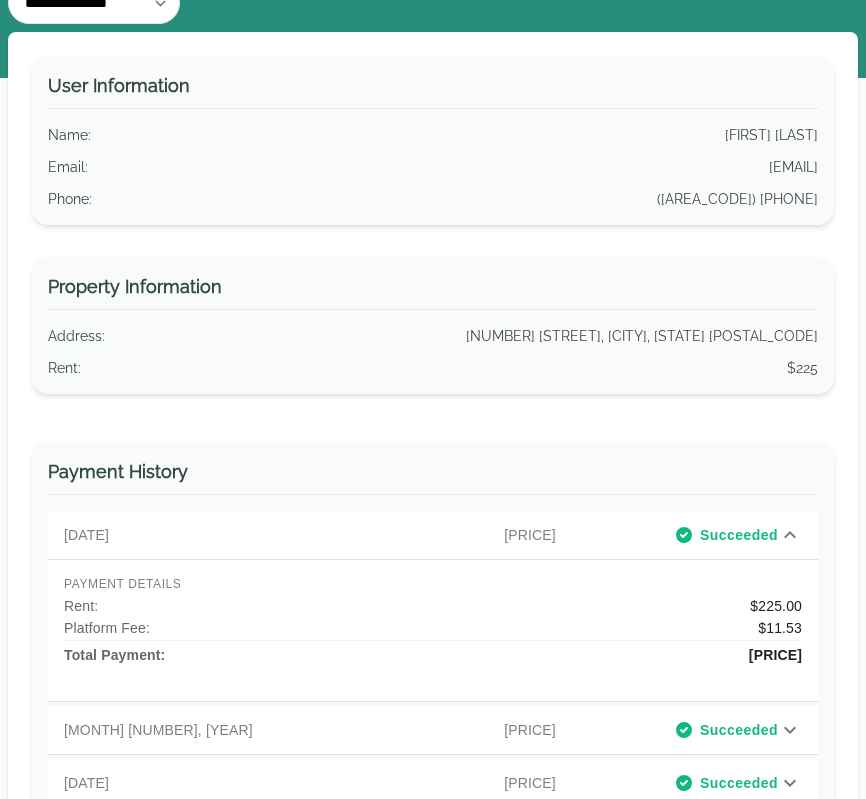 scroll, scrollTop: 0, scrollLeft: 0, axis: both 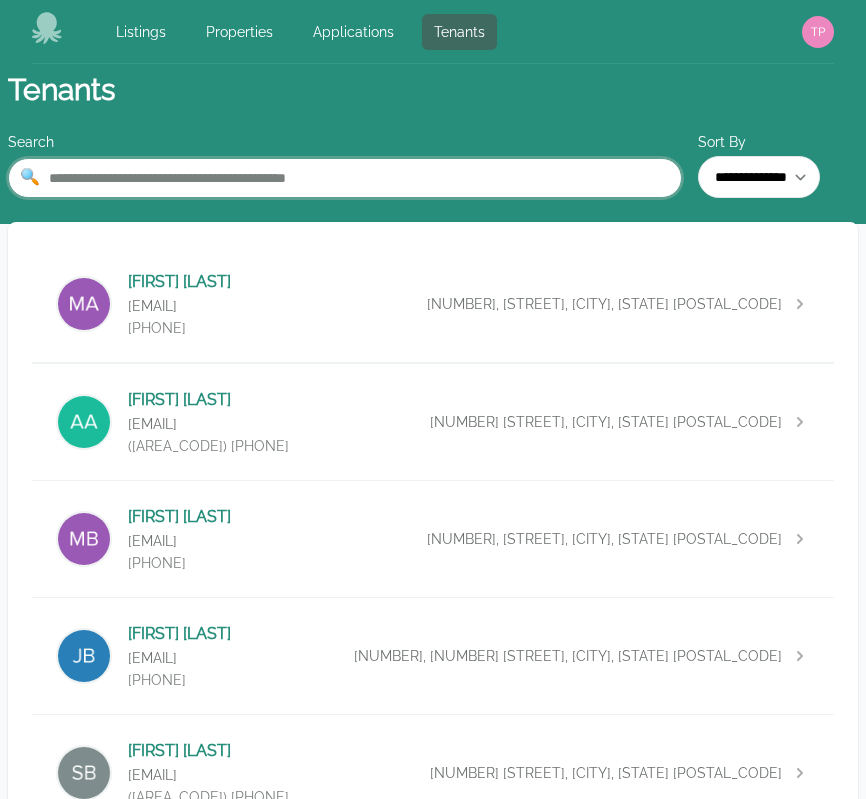 click at bounding box center [345, 178] 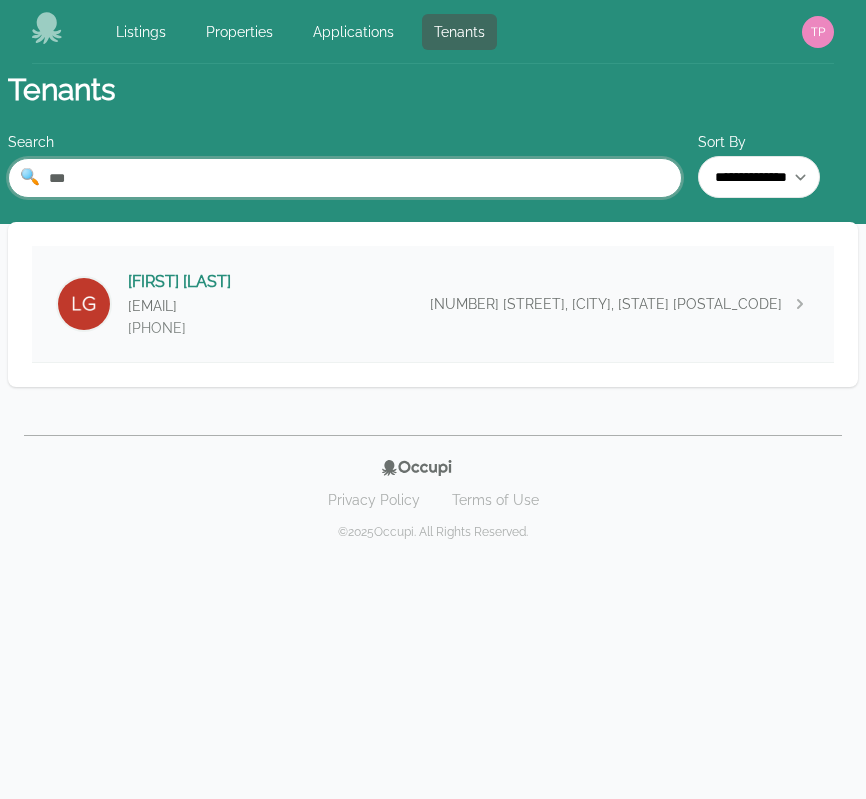 type on "***" 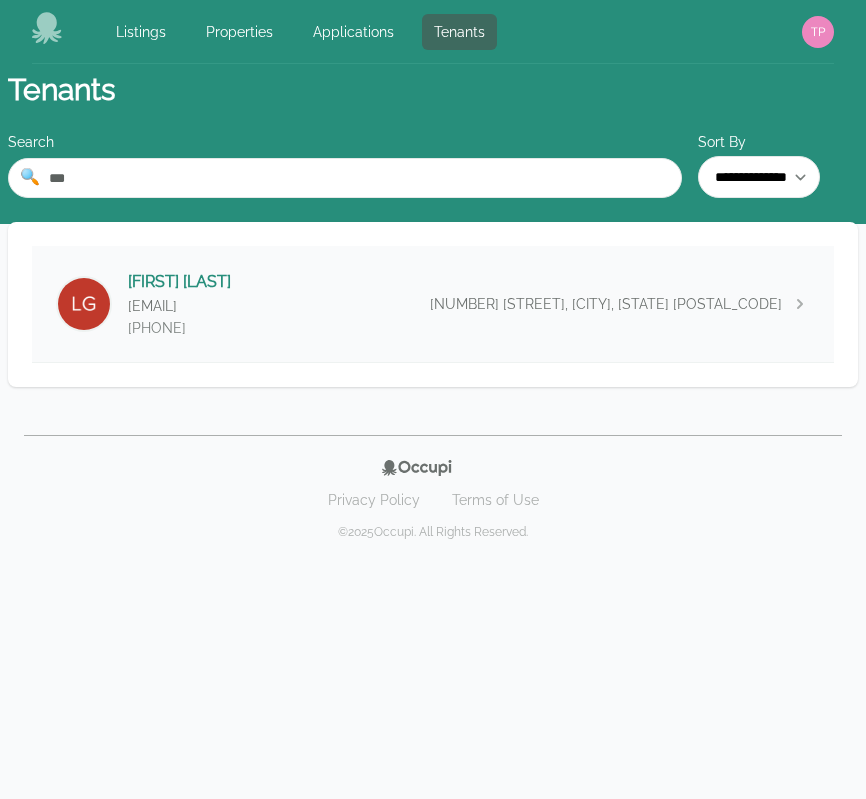 click on "[FIRST] [LAST] [EMAIL] ([AREA_CODE]) [PHONE] [NUMBER] [STREET], [CITY], [STATE] [POSTAL_CODE]" at bounding box center [433, 304] 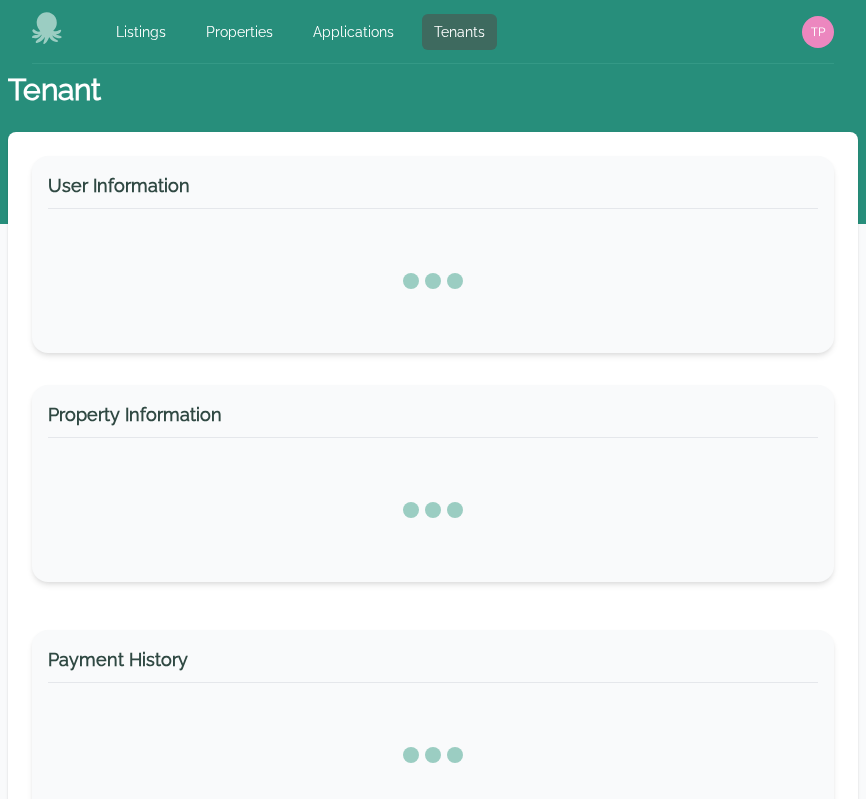 select on "*" 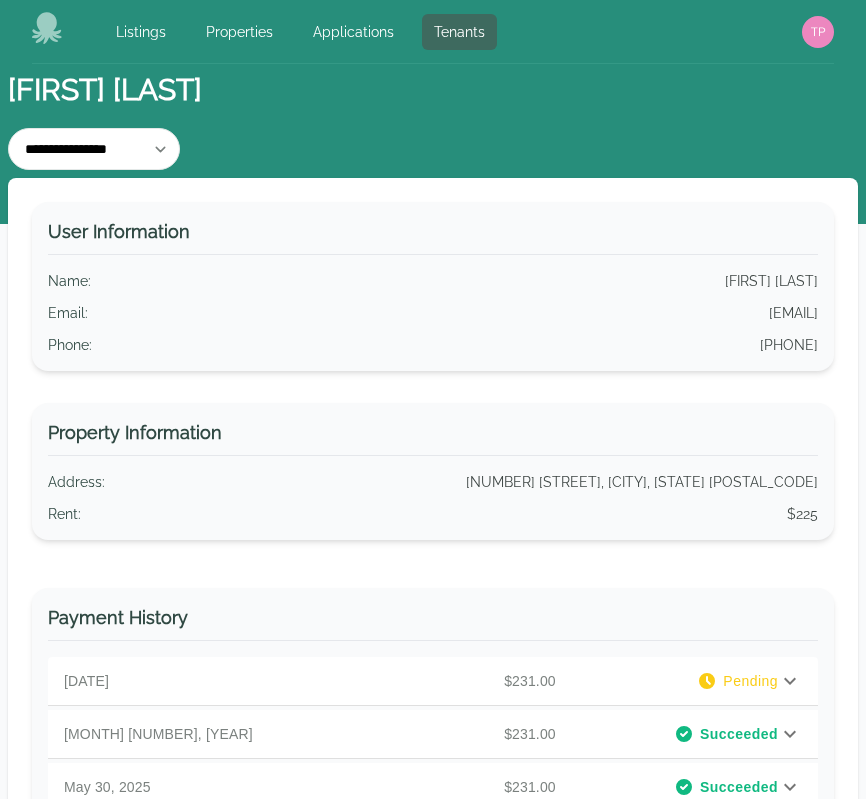 click 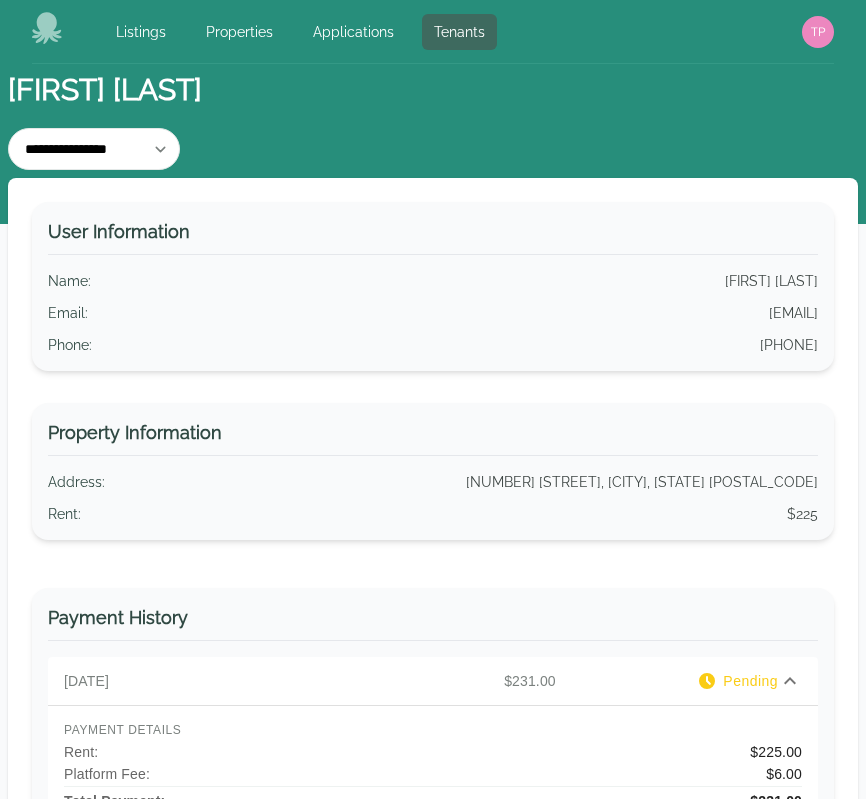 click on "**********" at bounding box center [433, 147] 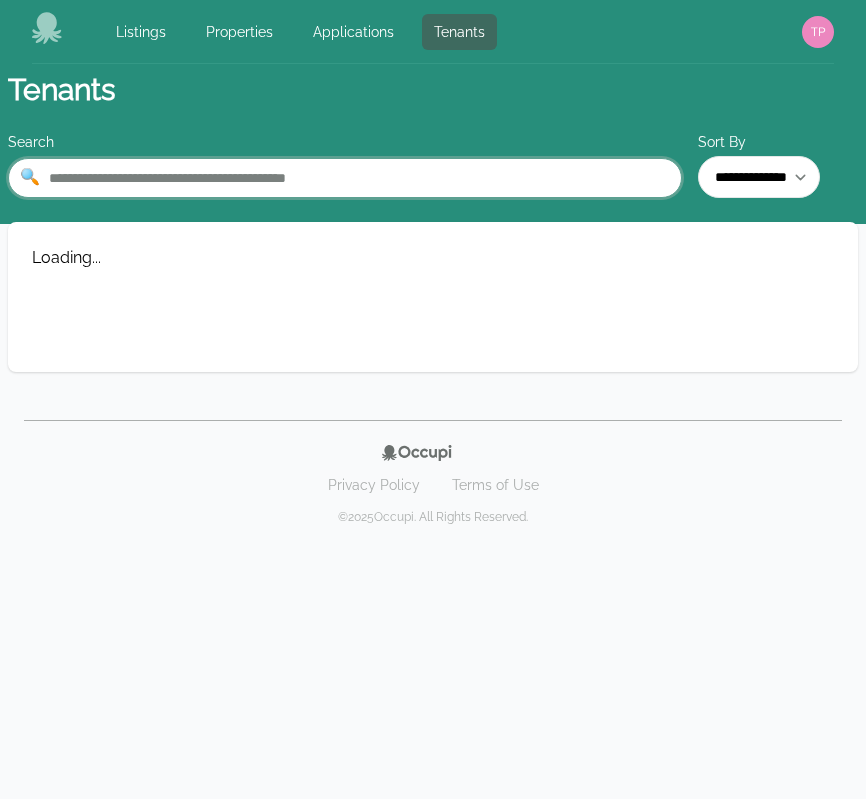 click at bounding box center (345, 178) 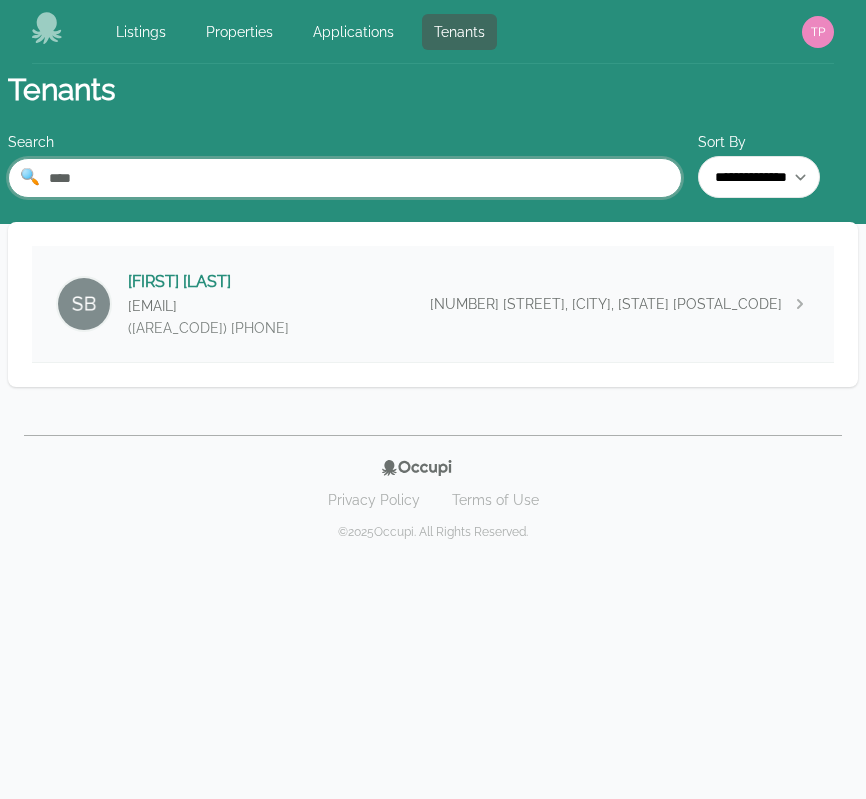 type on "****" 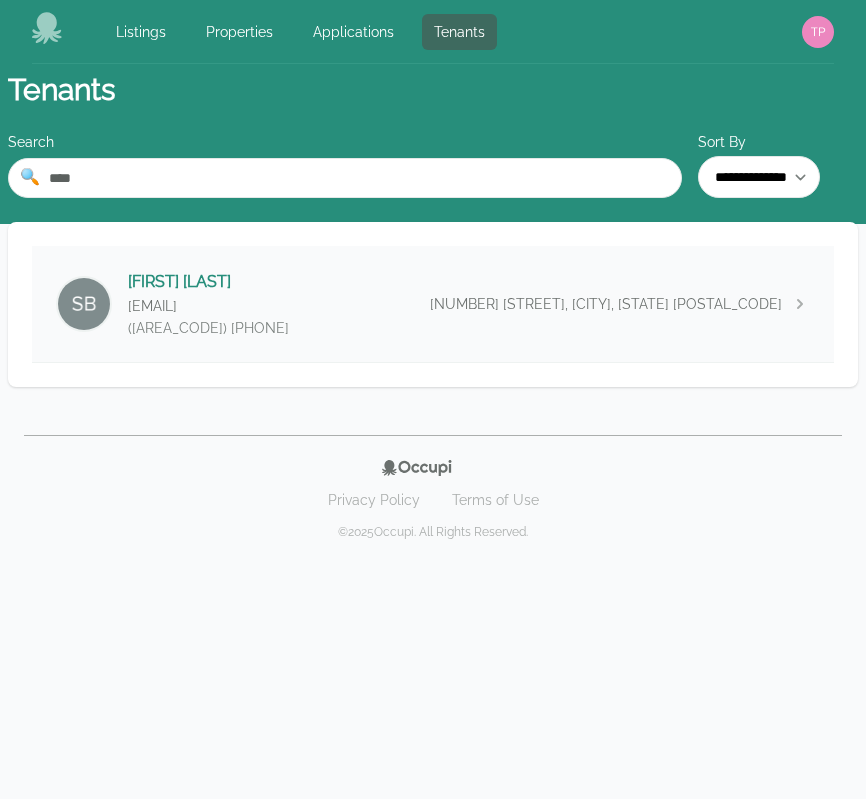 click on "[FIRST] [LAST] [EMAIL] ([AREA_CODE]) [PHONE] [NUMBER] [STREET], [CITY], [STATE] [POSTAL_CODE]" at bounding box center (433, 304) 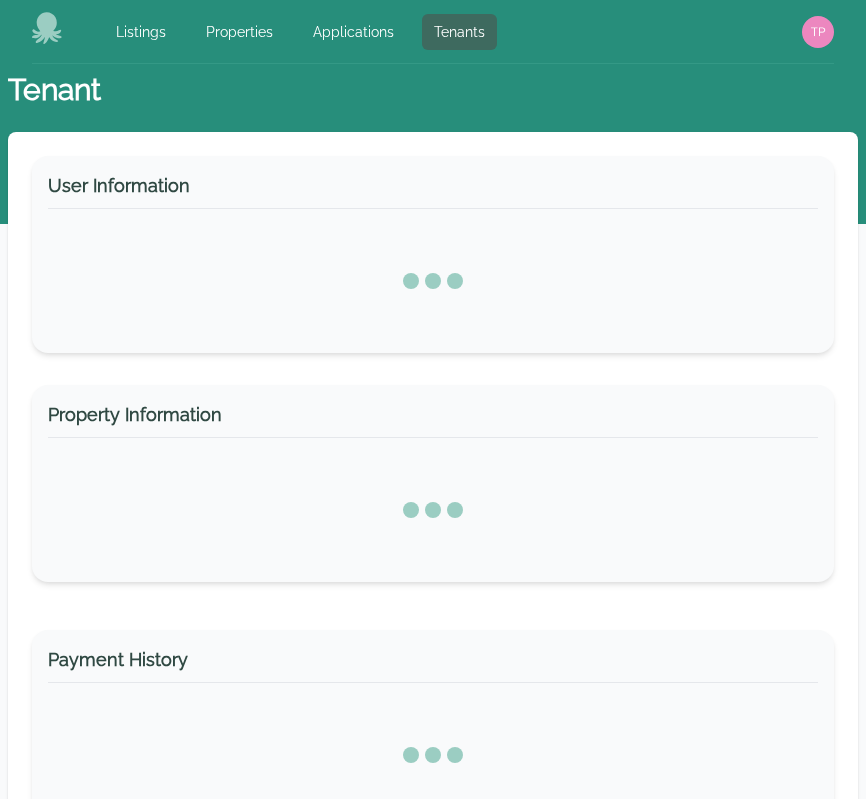 select on "*" 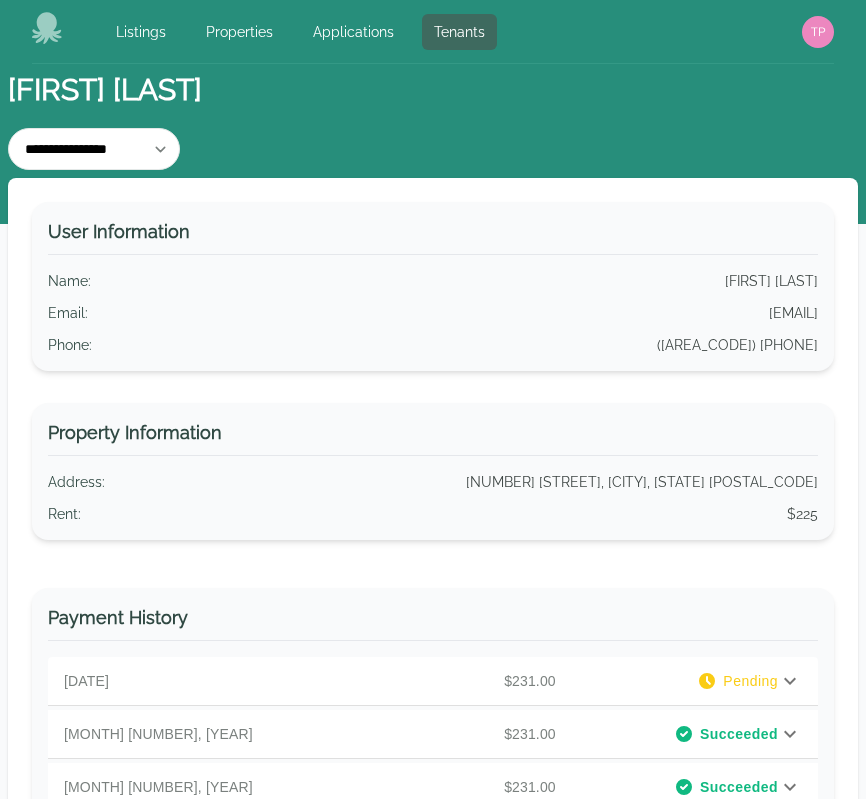 click 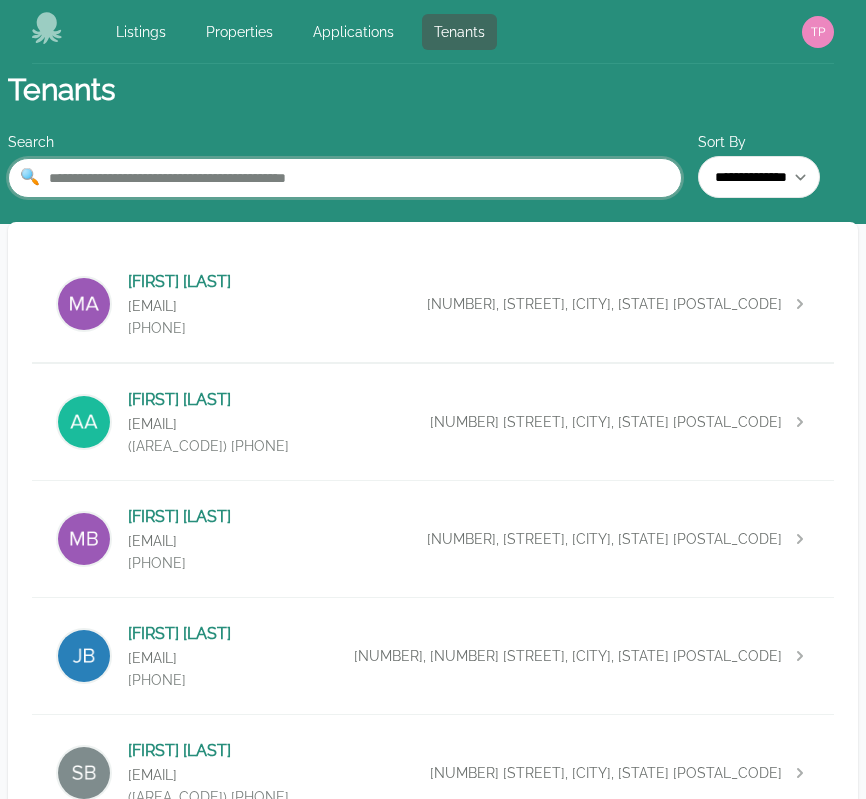 click at bounding box center (345, 178) 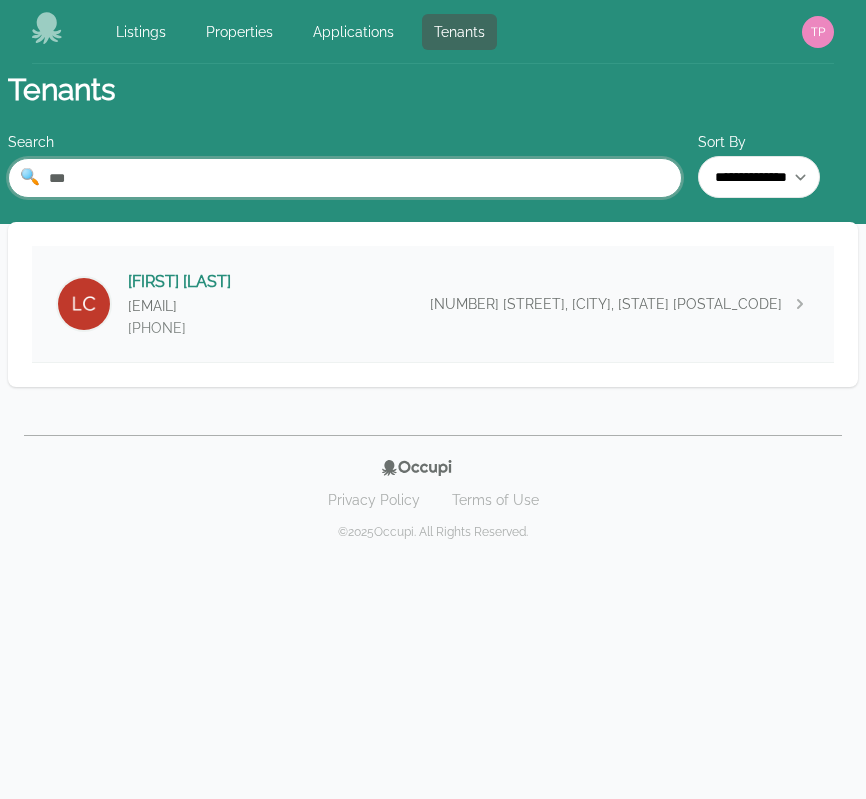 type on "***" 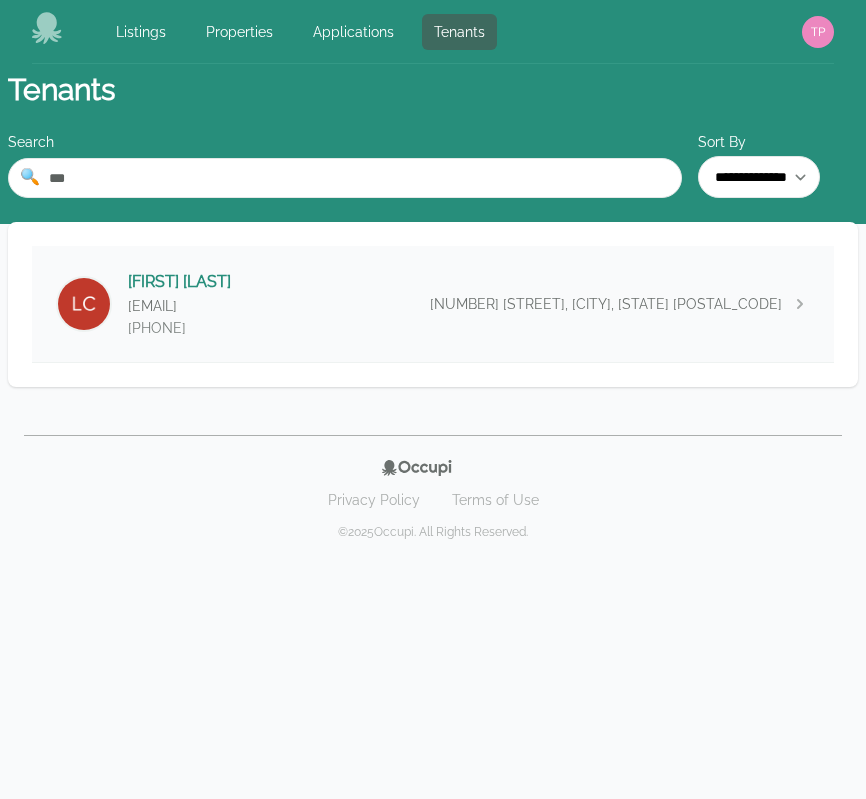 click on "[FIRST] [LAST] [EMAIL] [PHONE] [NUMBER] [STREET], [CITY], [STATE] [POSTAL_CODE]" at bounding box center (433, 304) 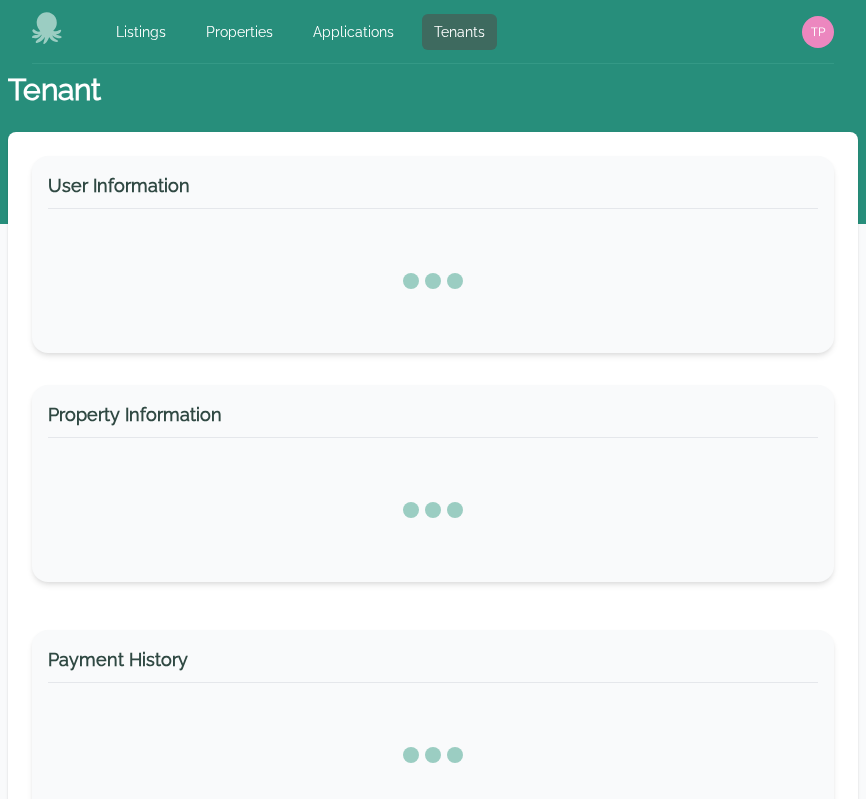 select on "*" 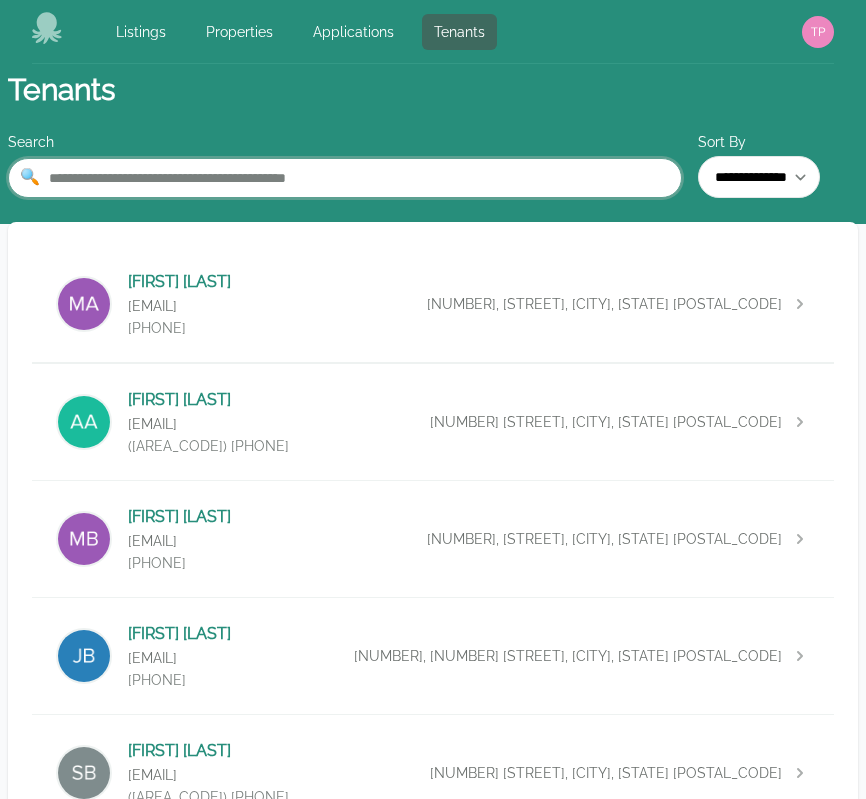 click at bounding box center (345, 178) 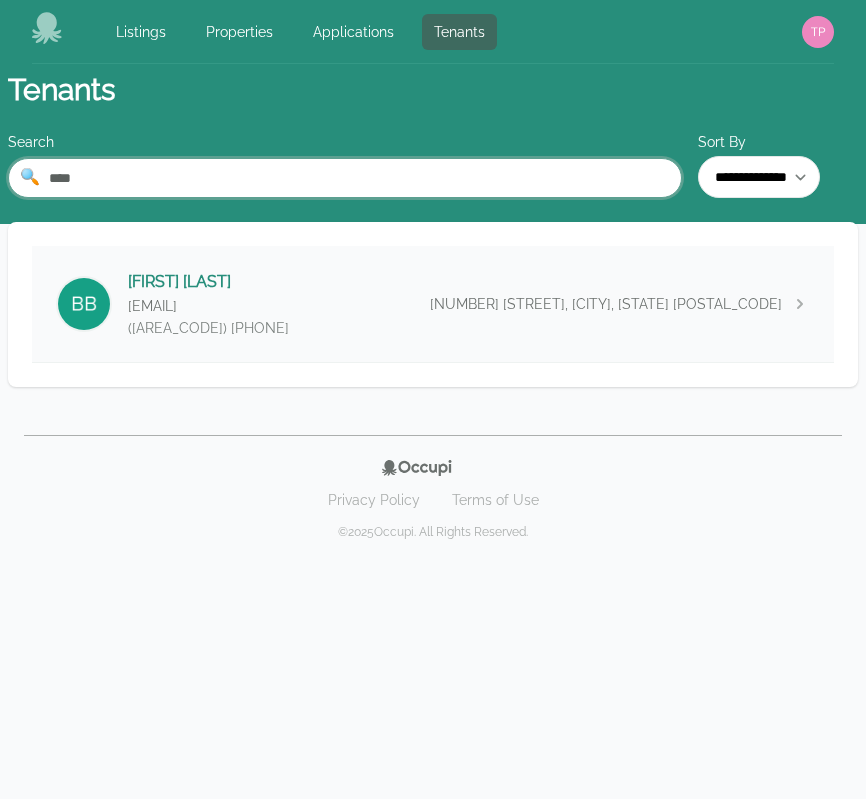 type on "****" 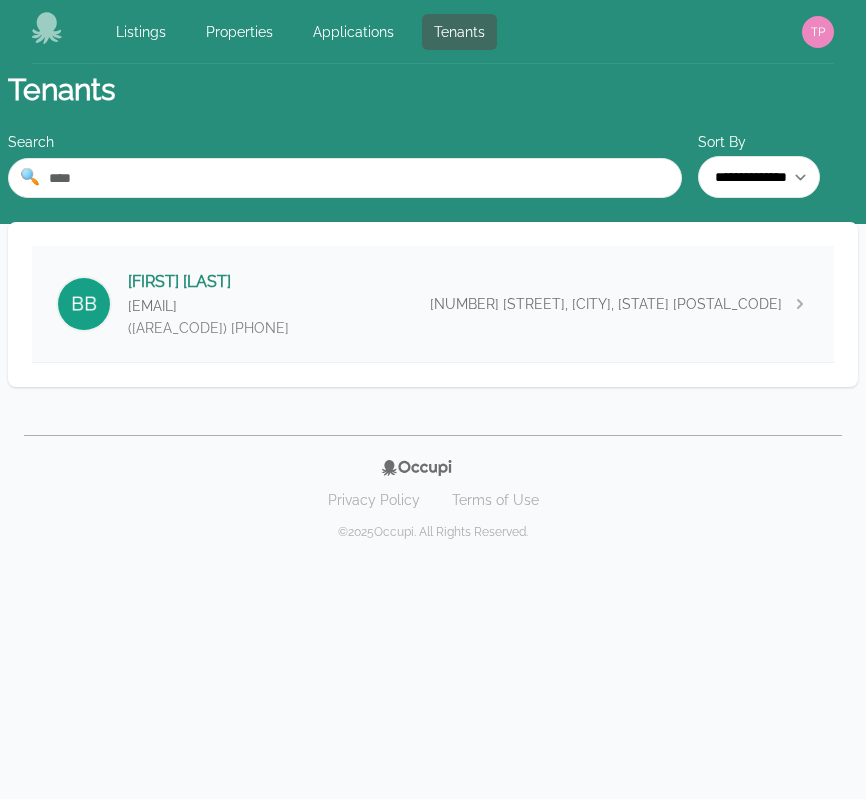 click on "[FIRST] [LAST] [EMAIL] [PHONE] [NUMBER] [STREET], [CITY], [STATE] [POSTAL_CODE]" at bounding box center [433, 304] 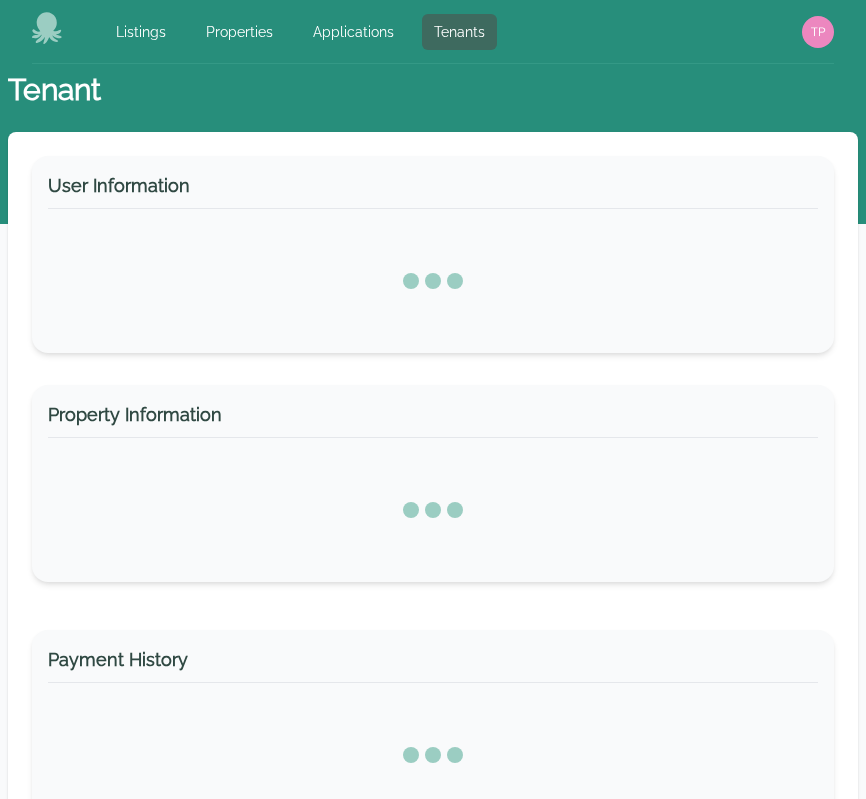 select on "*" 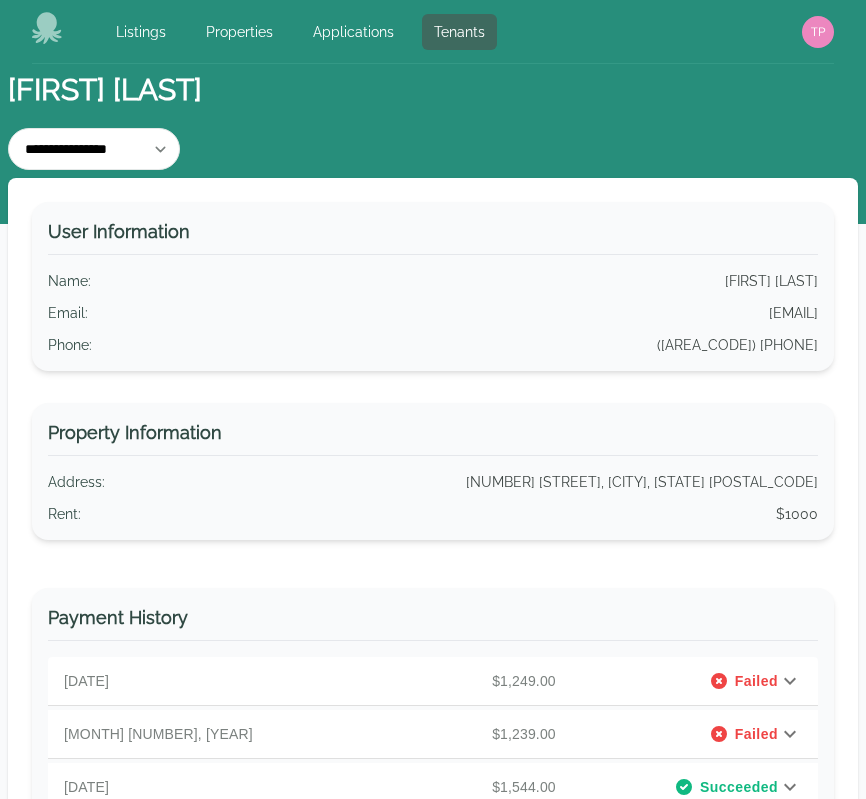 click on "**********" at bounding box center [433, 147] 